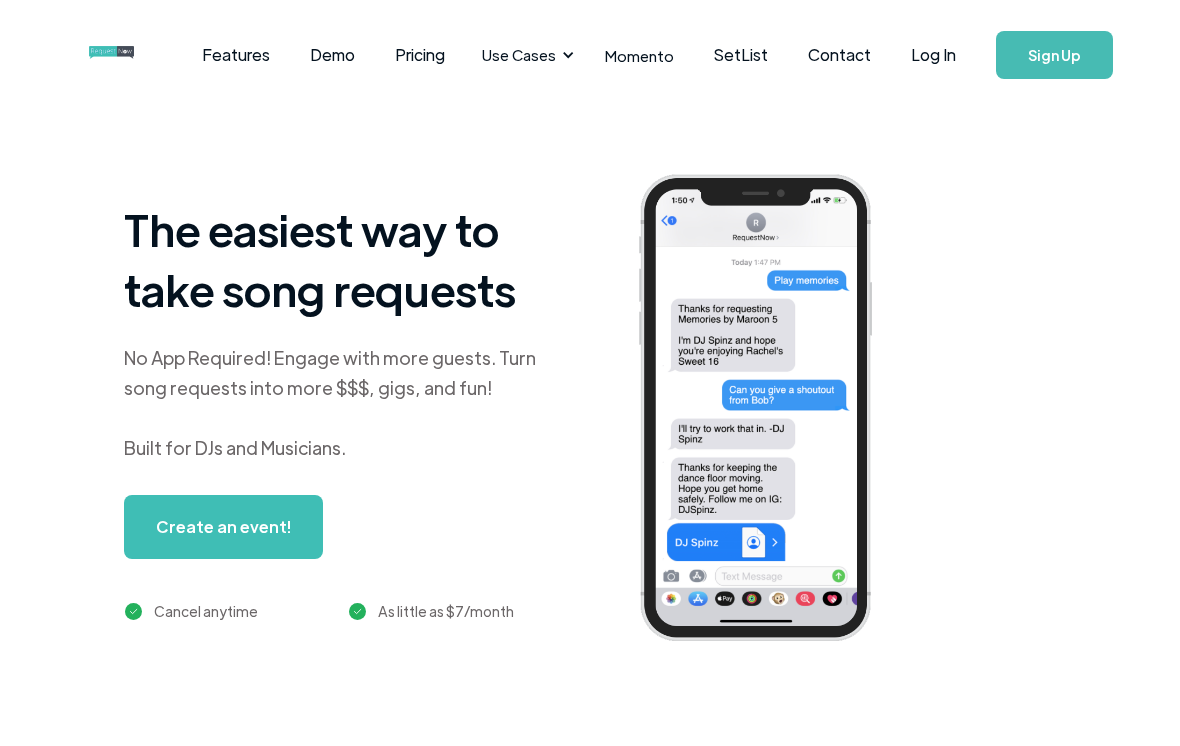 scroll, scrollTop: 0, scrollLeft: 0, axis: both 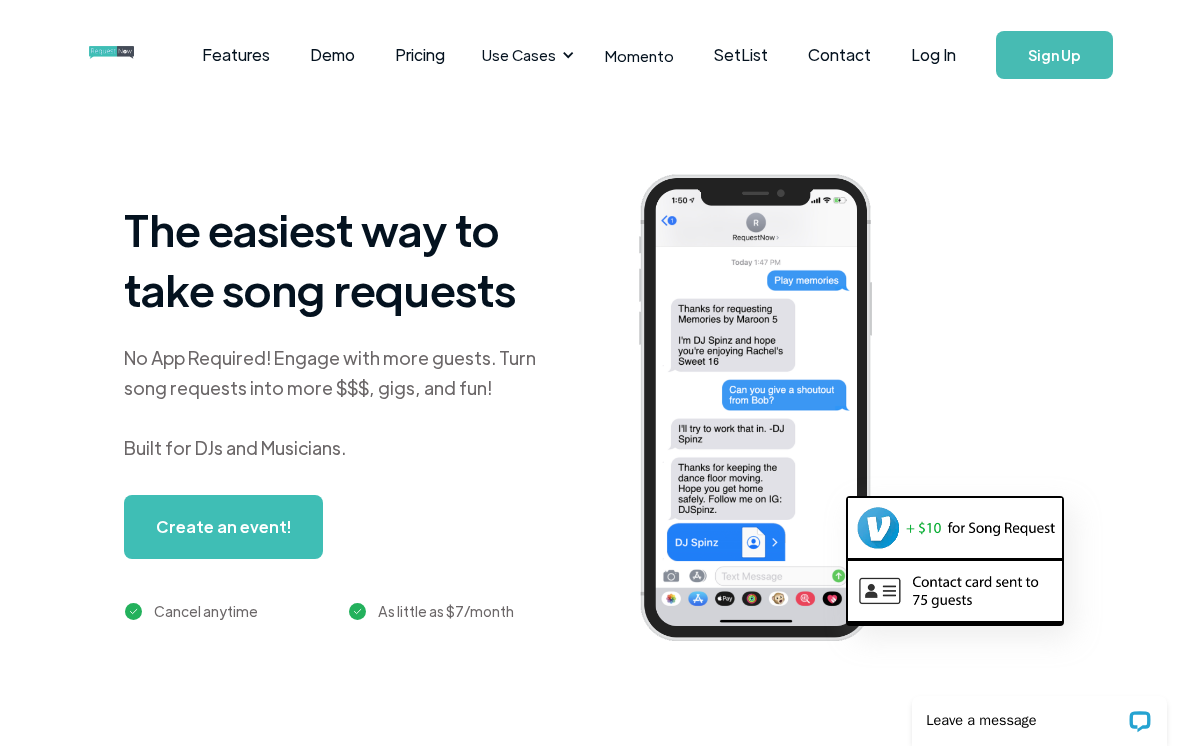 click on "Log In" at bounding box center [933, 55] 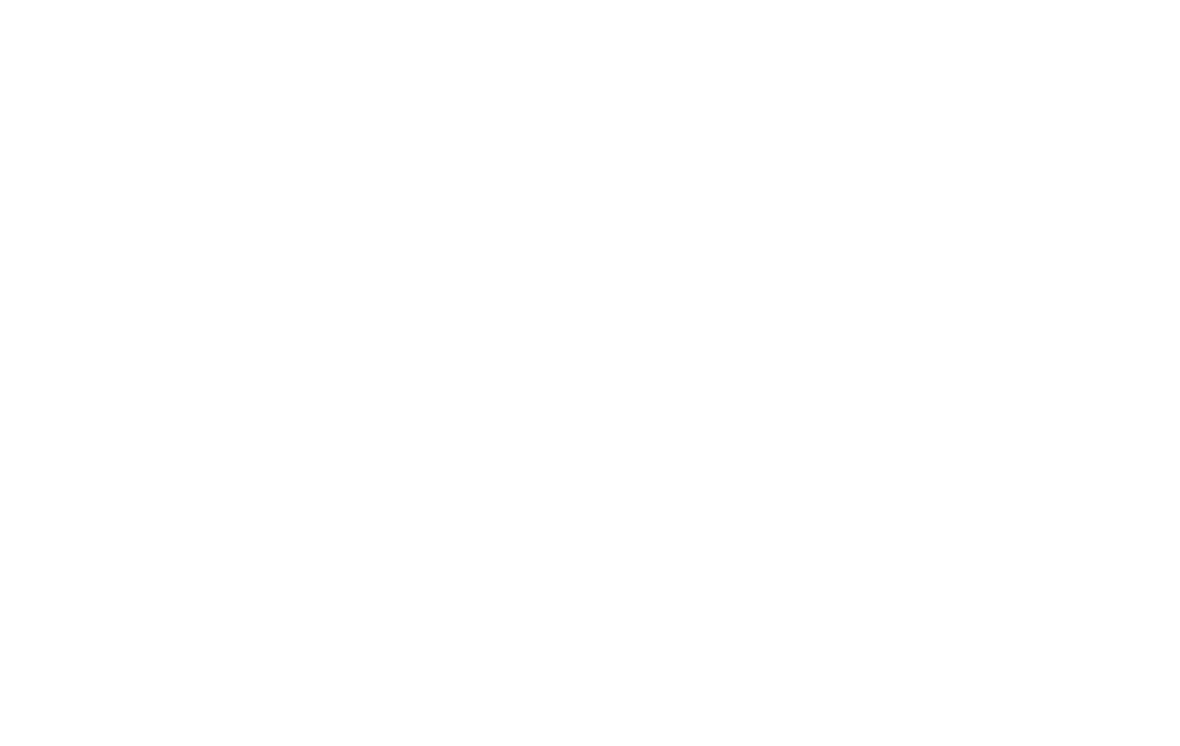 scroll, scrollTop: 0, scrollLeft: 0, axis: both 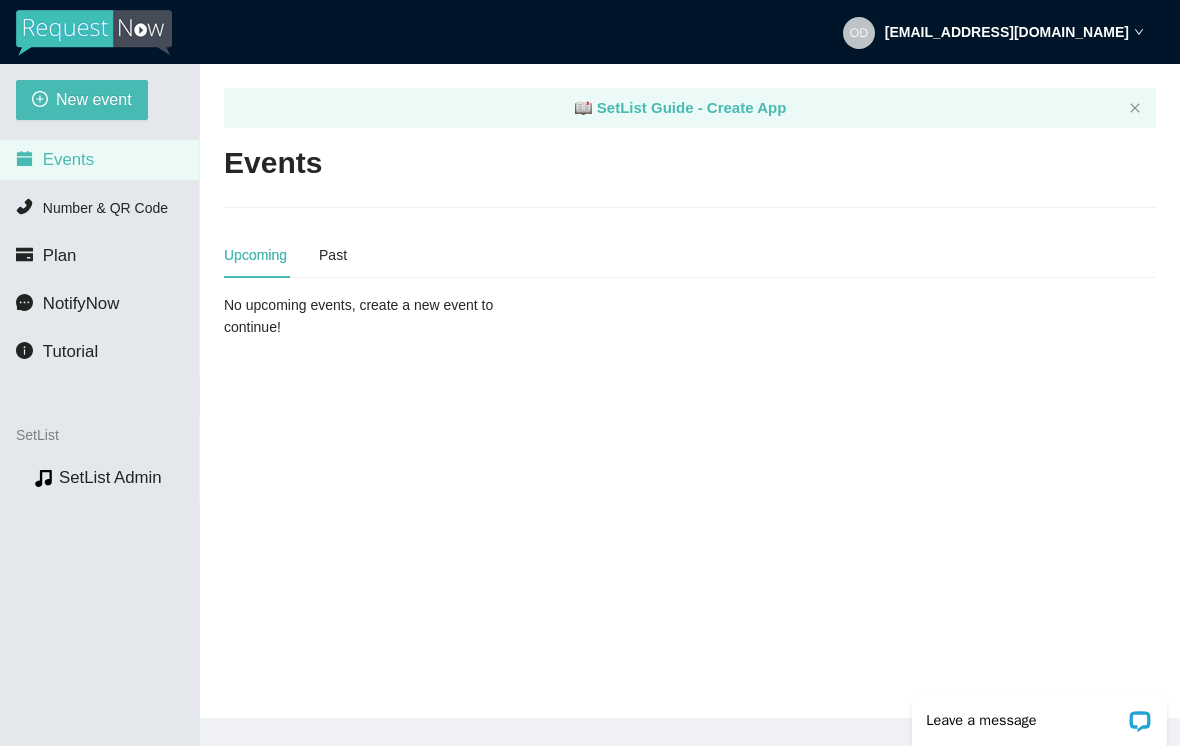click on "New event" at bounding box center (94, 99) 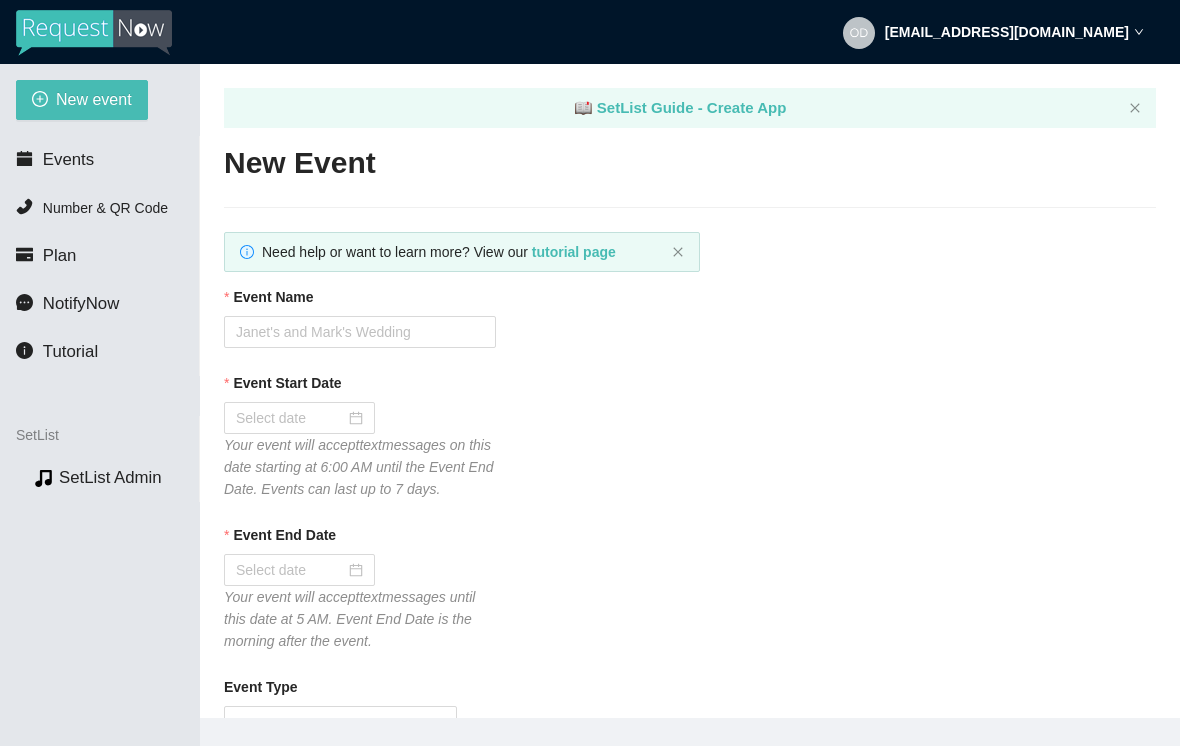 type on "Thanks for the request! I'll do my best to get to it. Tips appreciated:
[DOMAIN_NAME][URL]" 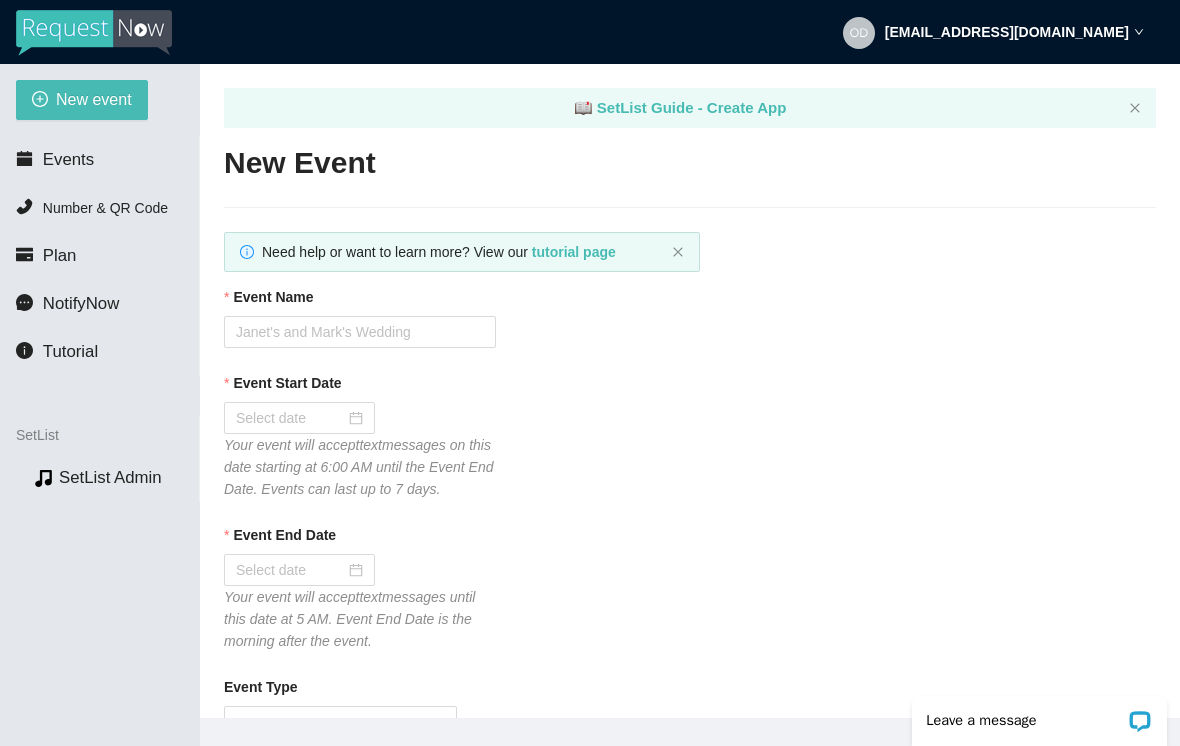 scroll, scrollTop: 0, scrollLeft: 0, axis: both 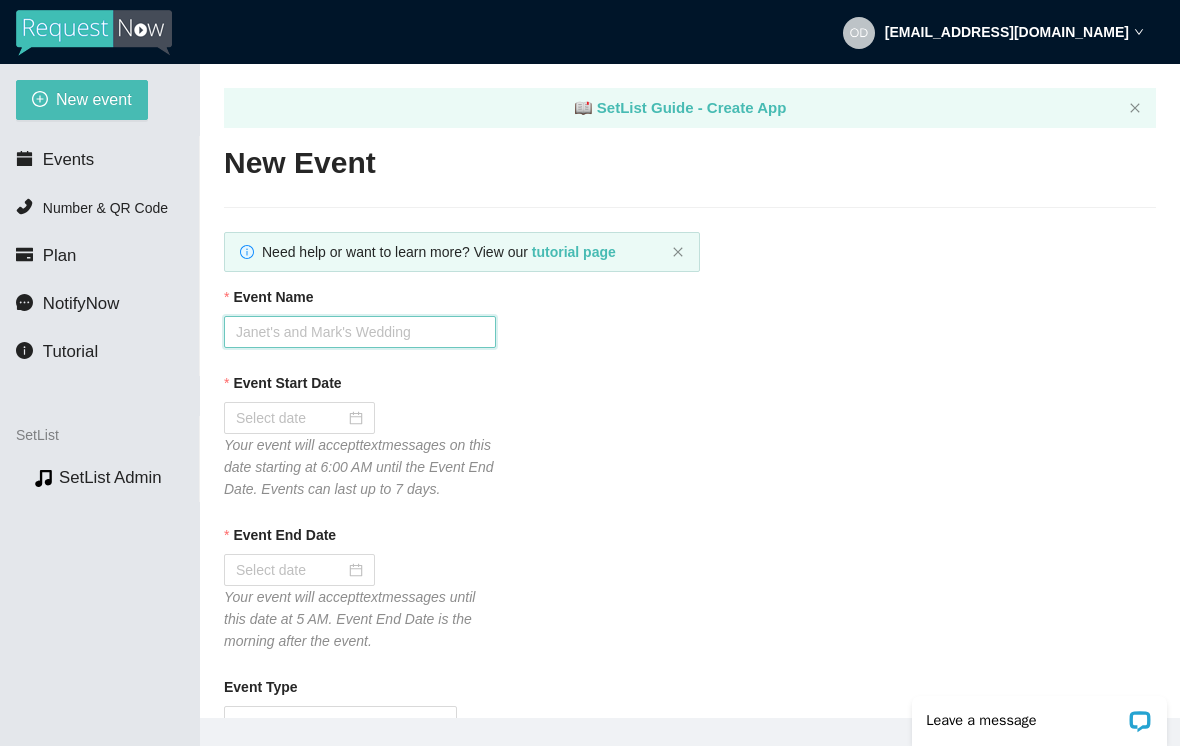 click on "Event Name" at bounding box center (360, 332) 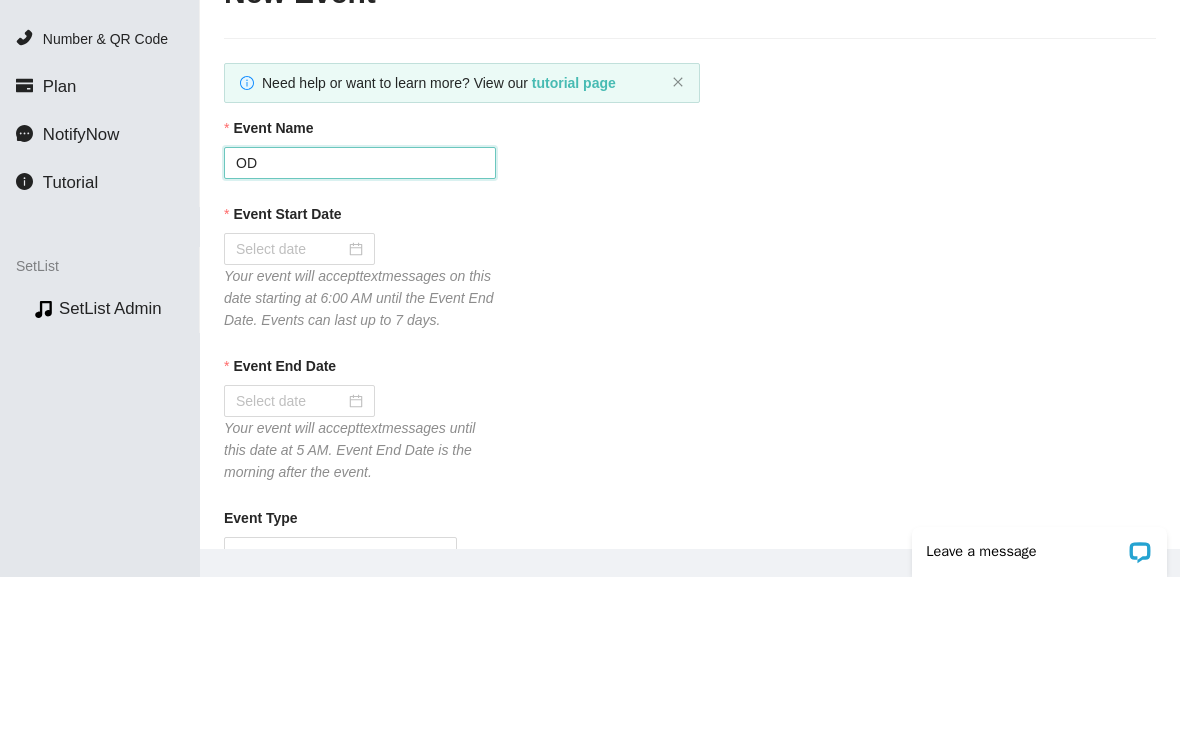 type on "ODB" 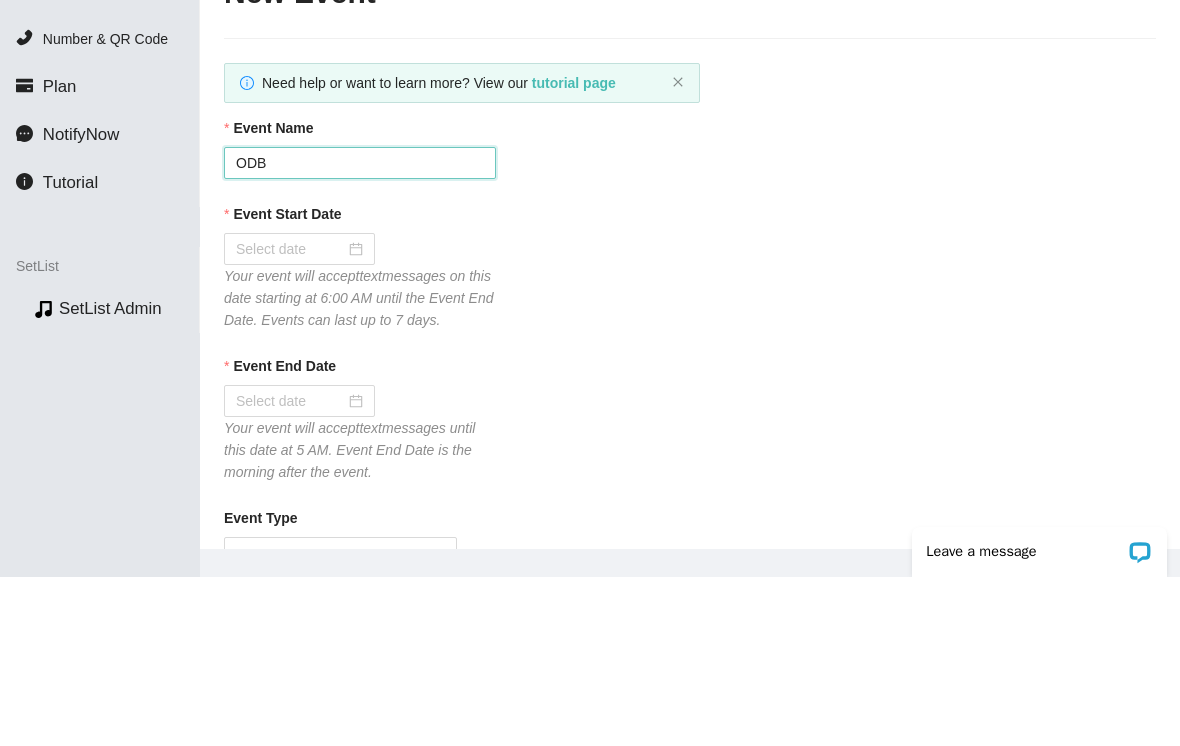 type on "Thanks for the request! I'll do my best to get to it. Tips appreciated:
songtip.me/odb" 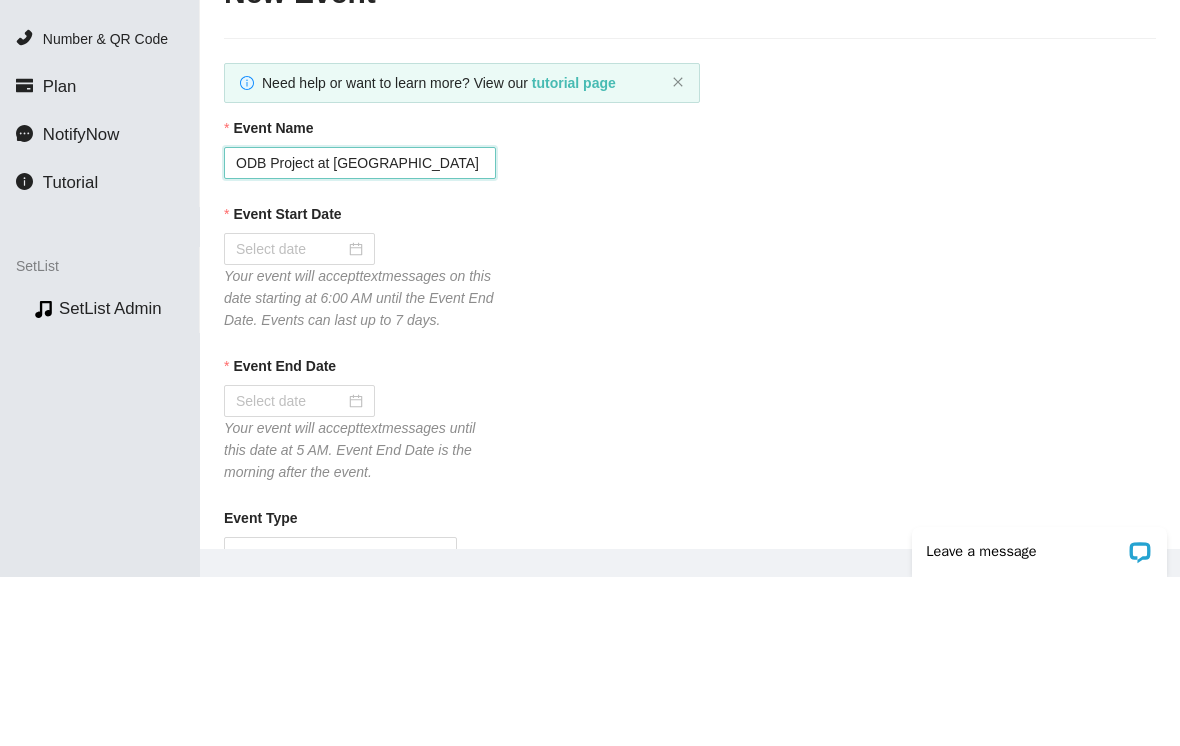 type on "ODB Project at Brickhouse" 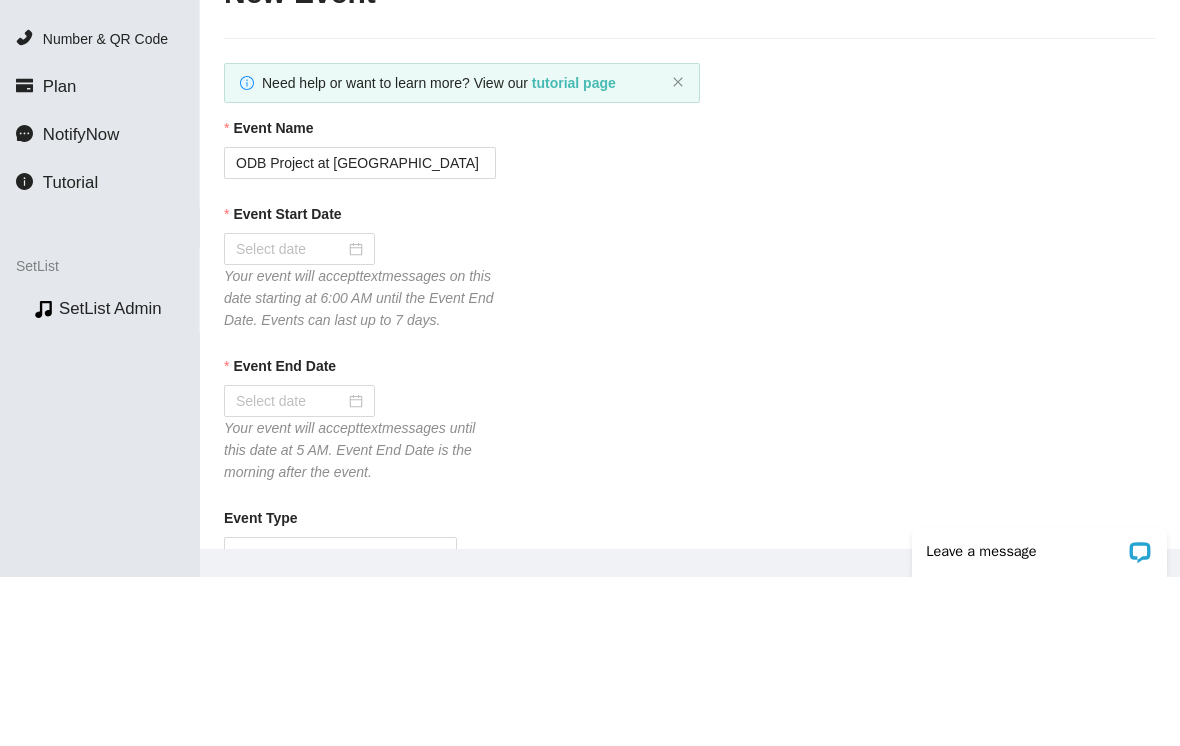click on "Event Start Date" at bounding box center [290, 418] 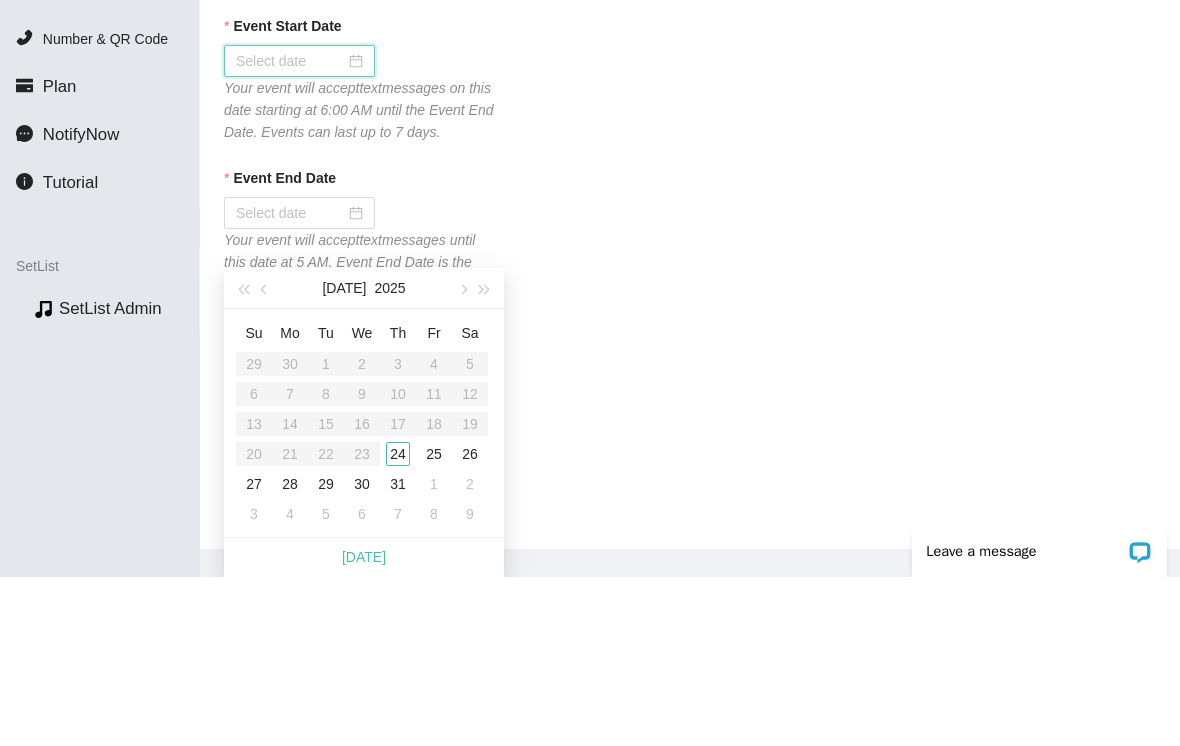 scroll, scrollTop: 203, scrollLeft: 0, axis: vertical 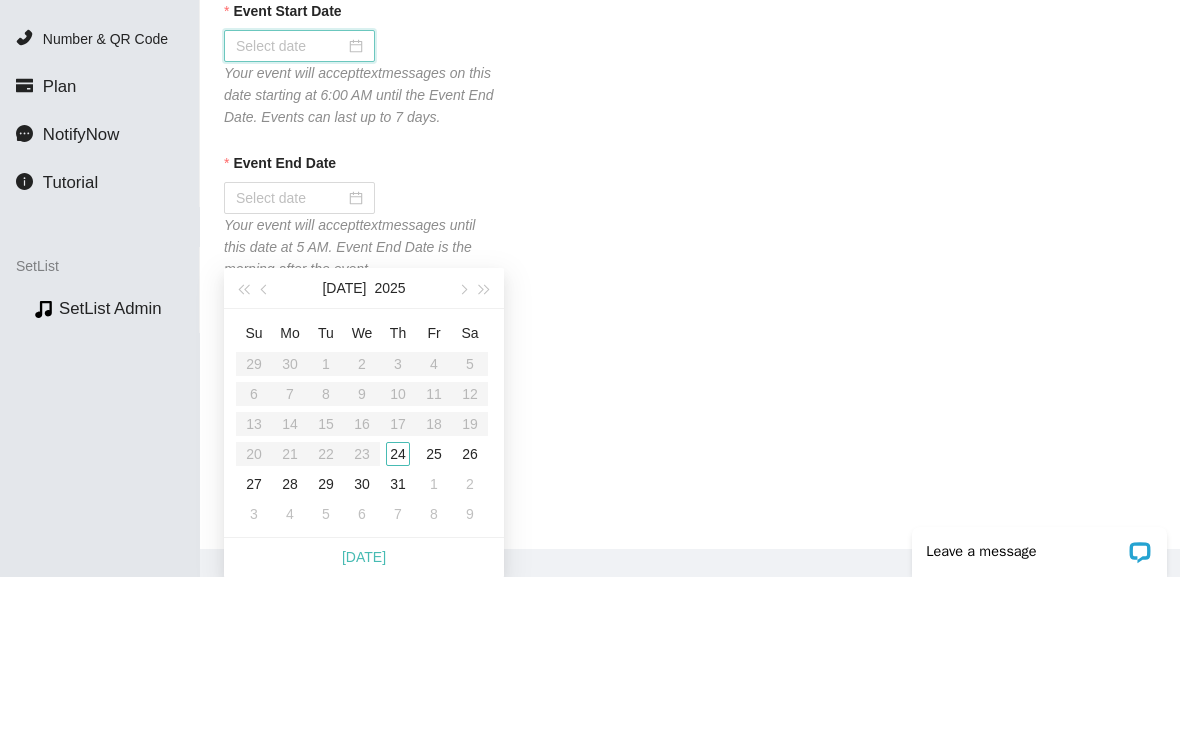 click on "Event End Date Your event will accept  text  messages until this date at 5 AM. Event End Date is the morning after the event." at bounding box center [690, 385] 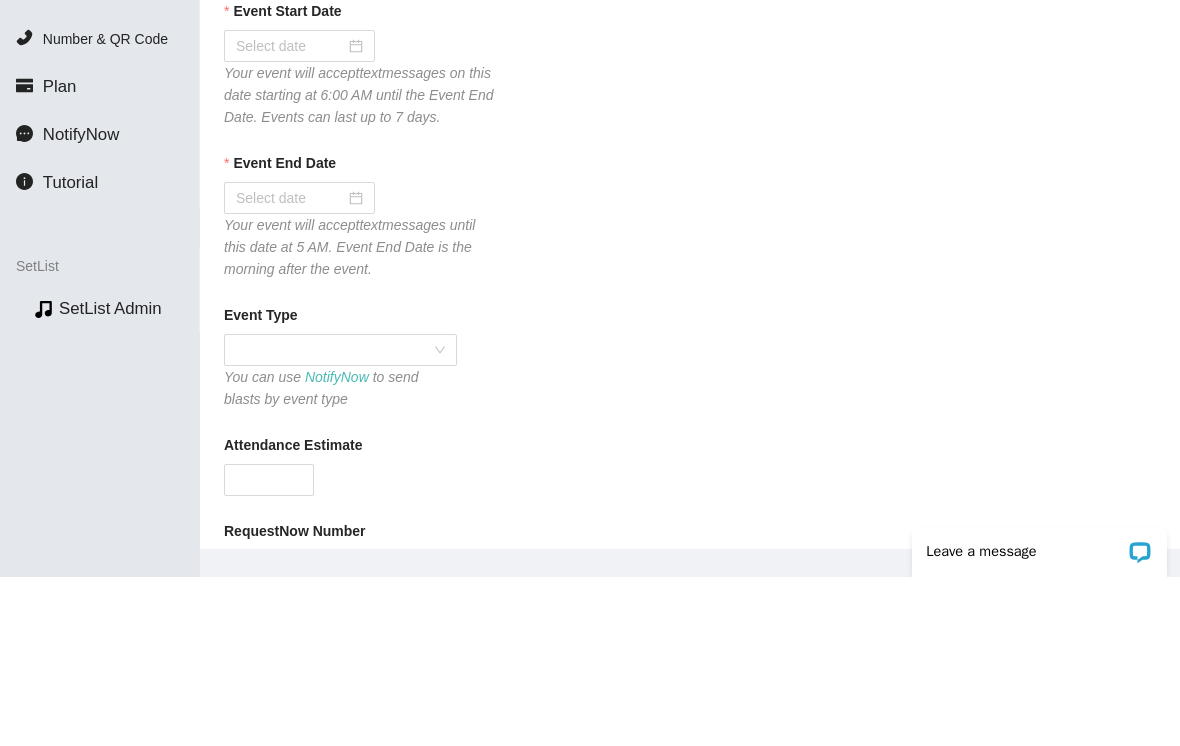 scroll, scrollTop: 95, scrollLeft: 0, axis: vertical 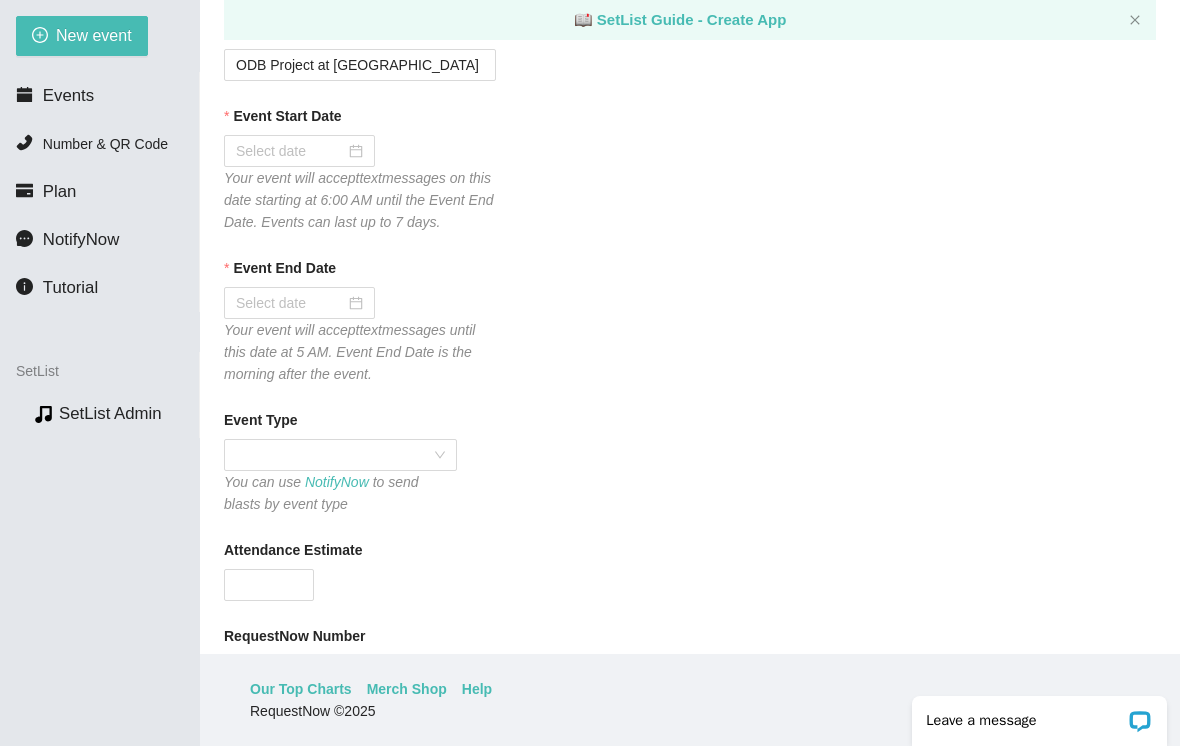click on "Event Start Date" at bounding box center [290, 151] 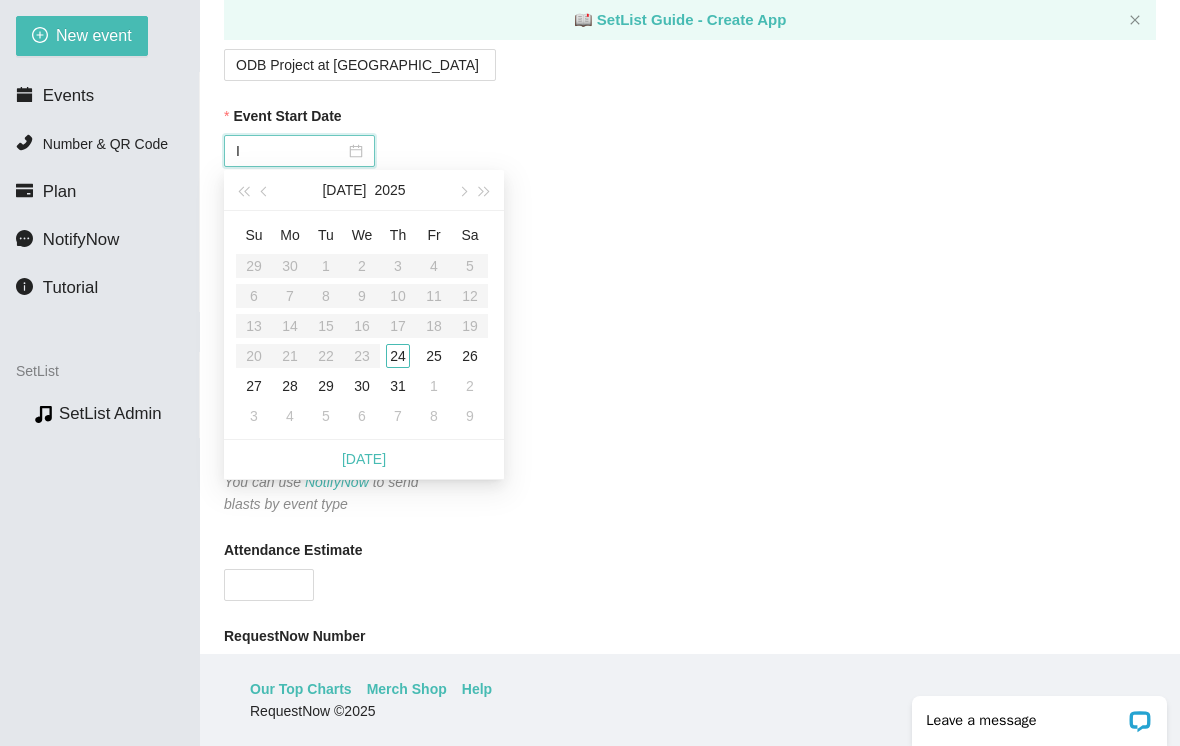 type on "I" 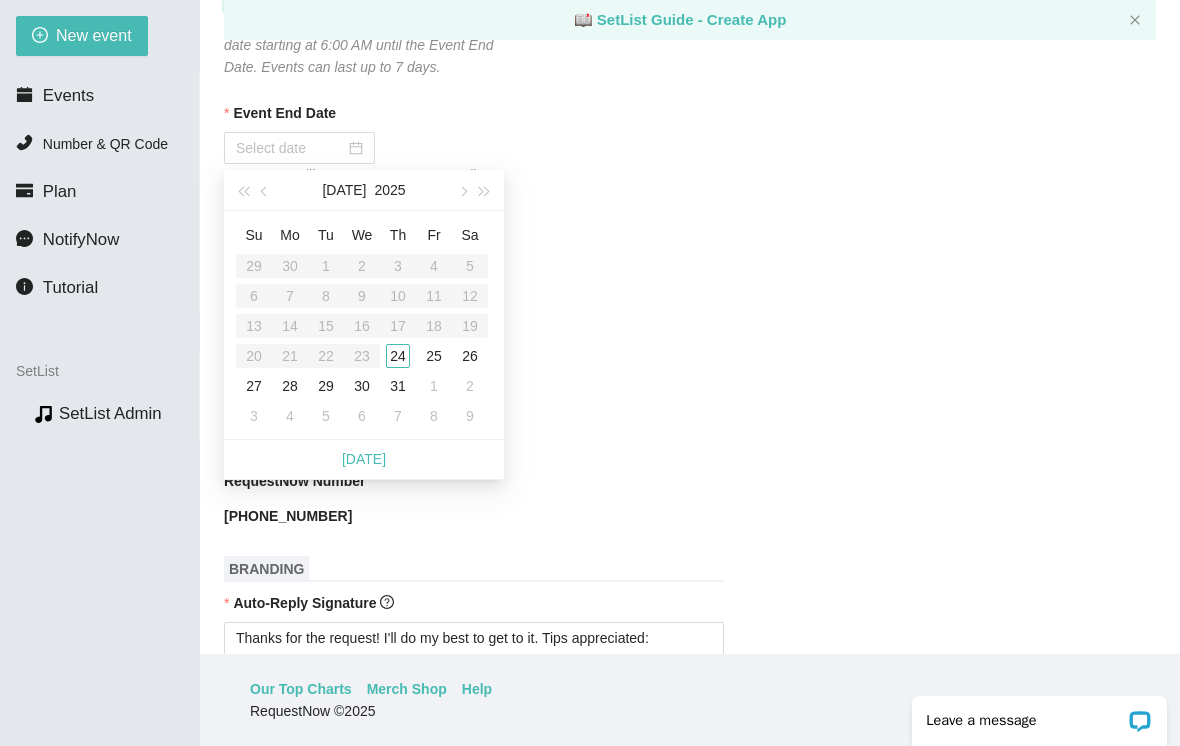 scroll, scrollTop: 358, scrollLeft: 0, axis: vertical 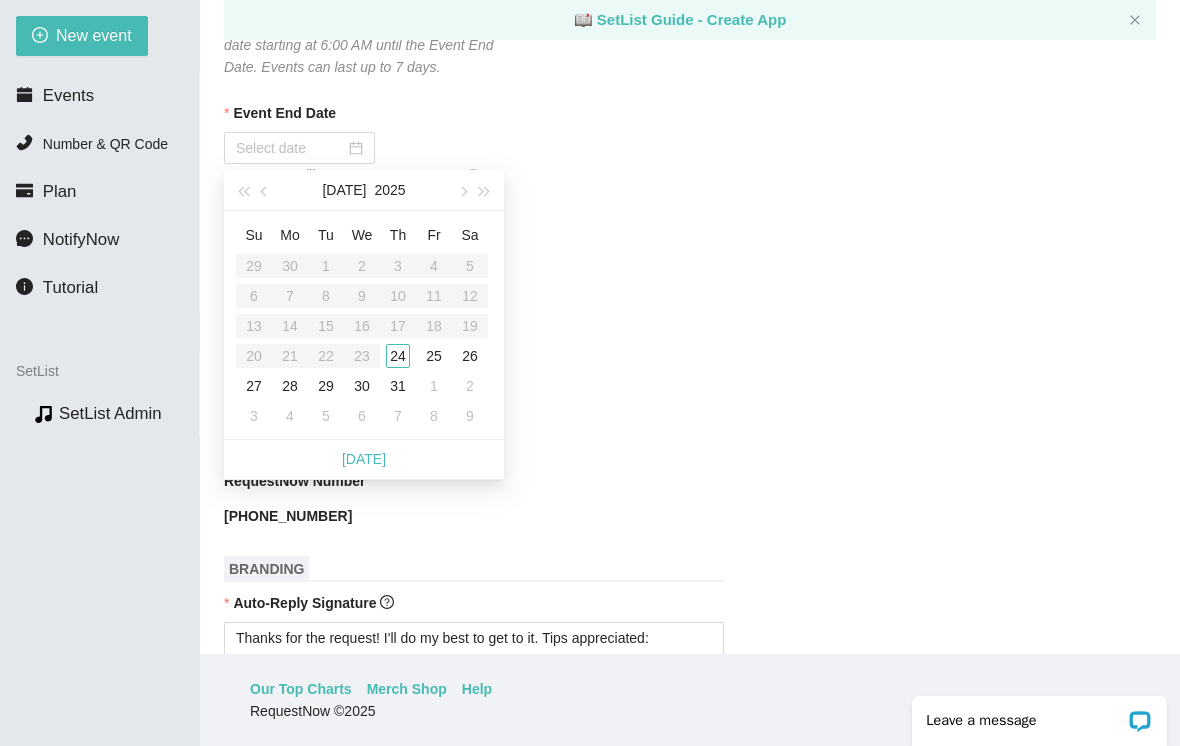 type 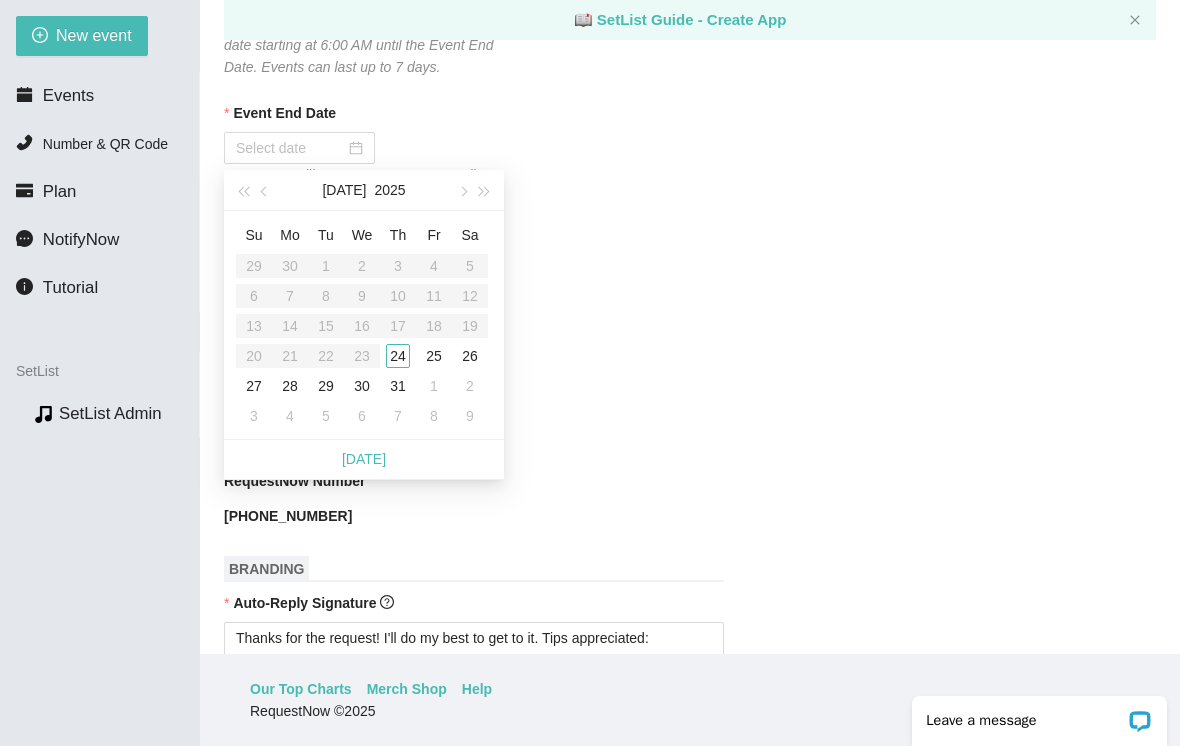 click on "Event End Date Your event will accept  text  messages until this date at 5 AM. Event End Date is the morning after the event." at bounding box center [690, 166] 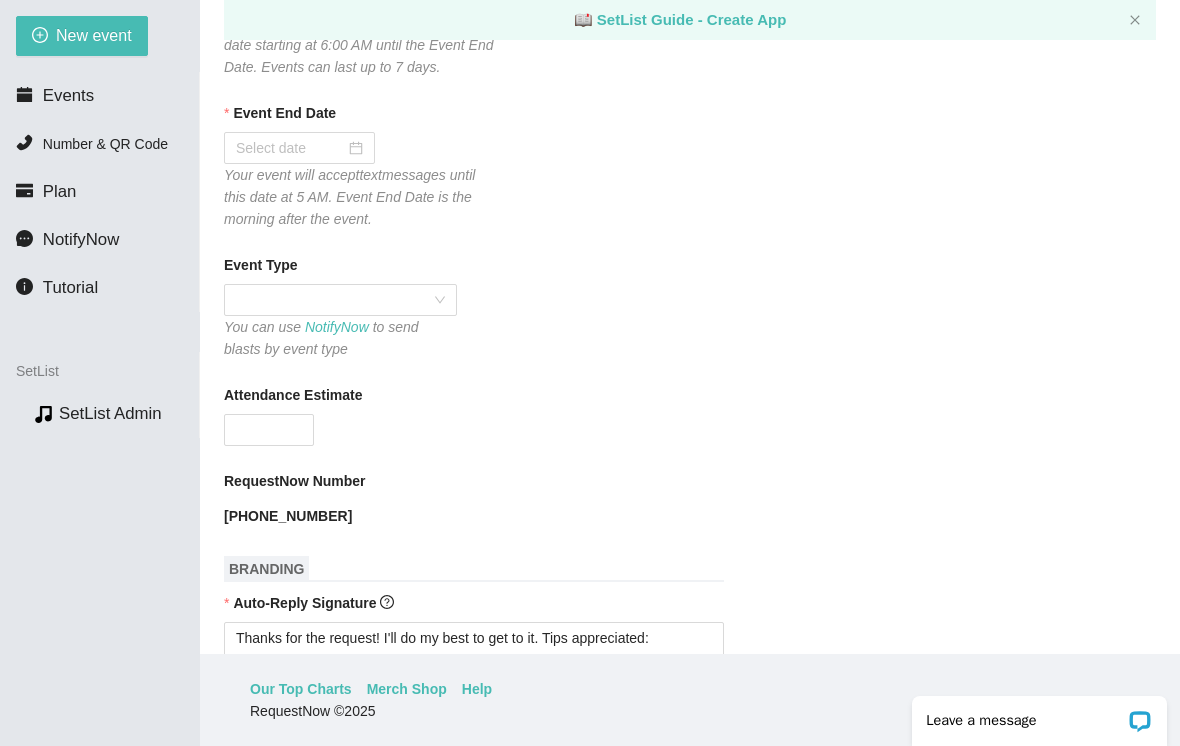 scroll, scrollTop: 354, scrollLeft: 0, axis: vertical 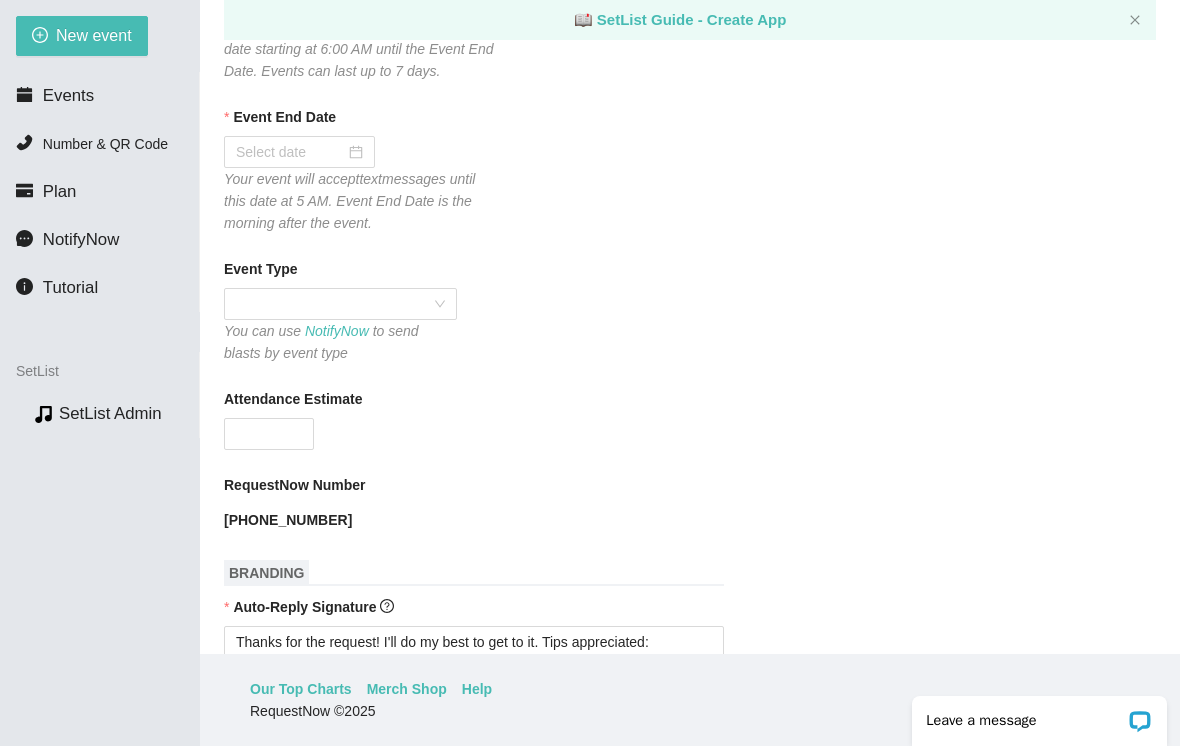click on "Event End Date" at bounding box center (290, 152) 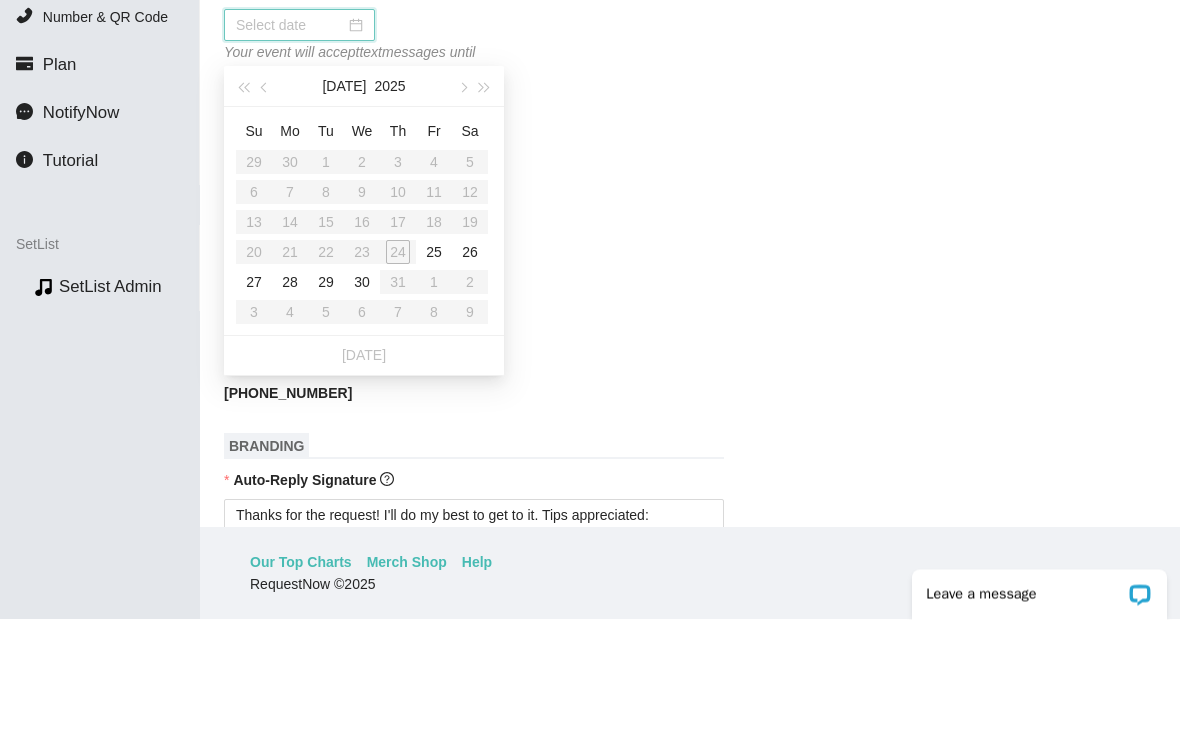 click on "Event Type You can use   NotifyNow   to send blasts by event type" at bounding box center (690, 311) 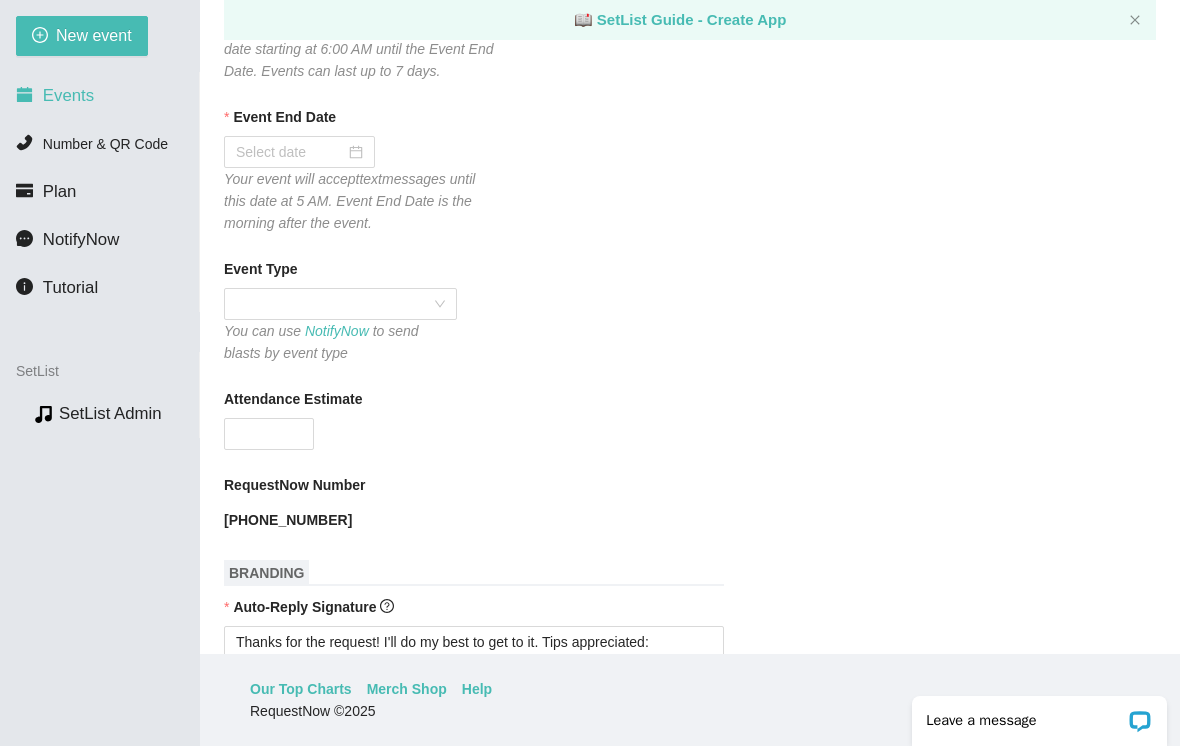 click on "Events" at bounding box center (68, 95) 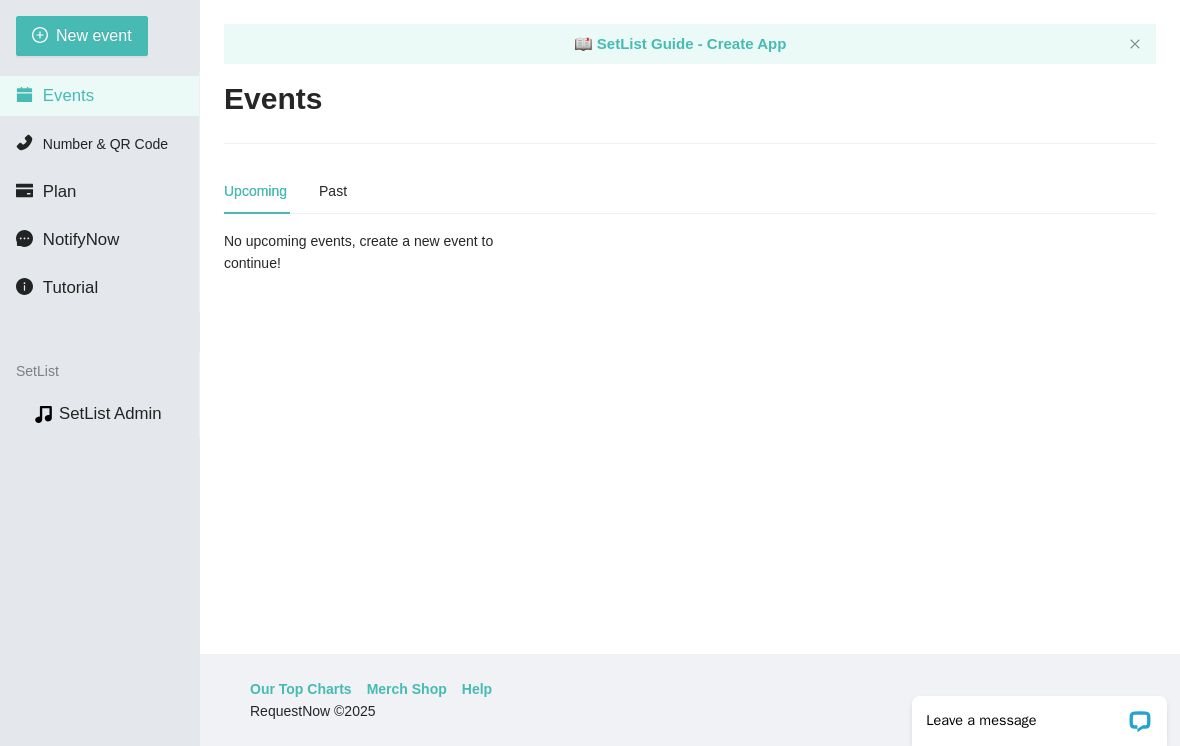 scroll, scrollTop: 0, scrollLeft: 0, axis: both 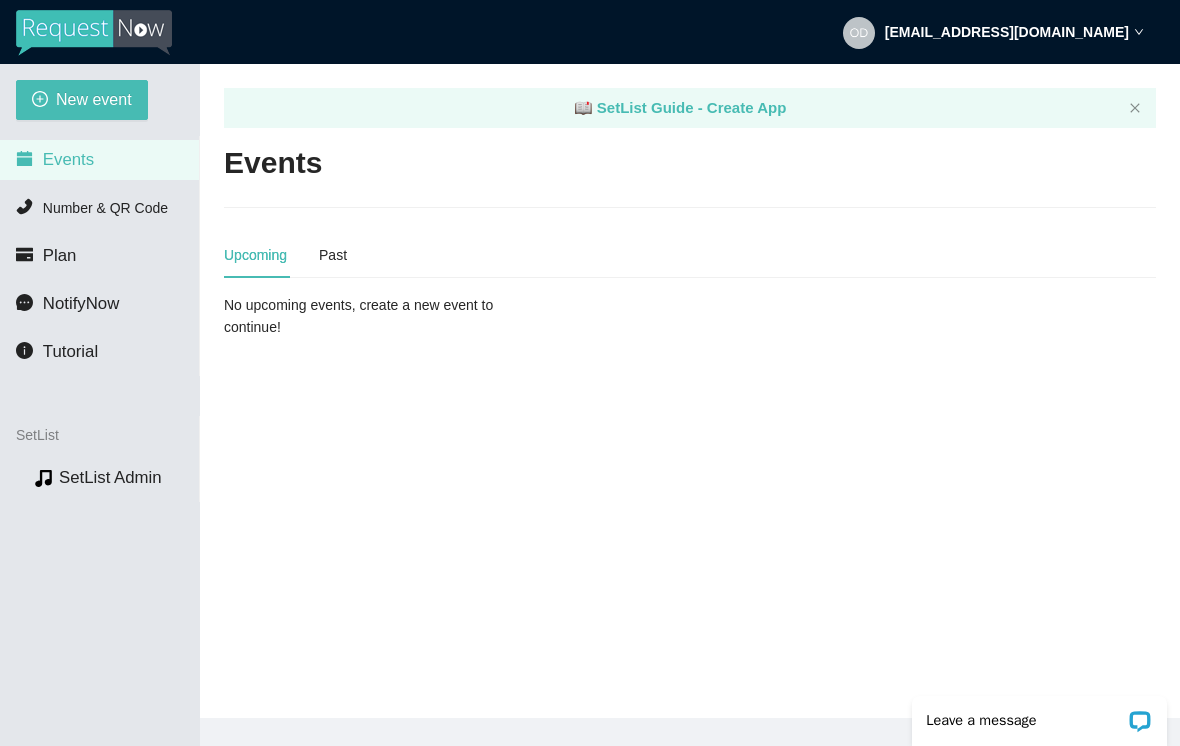 click on "New event" at bounding box center [94, 99] 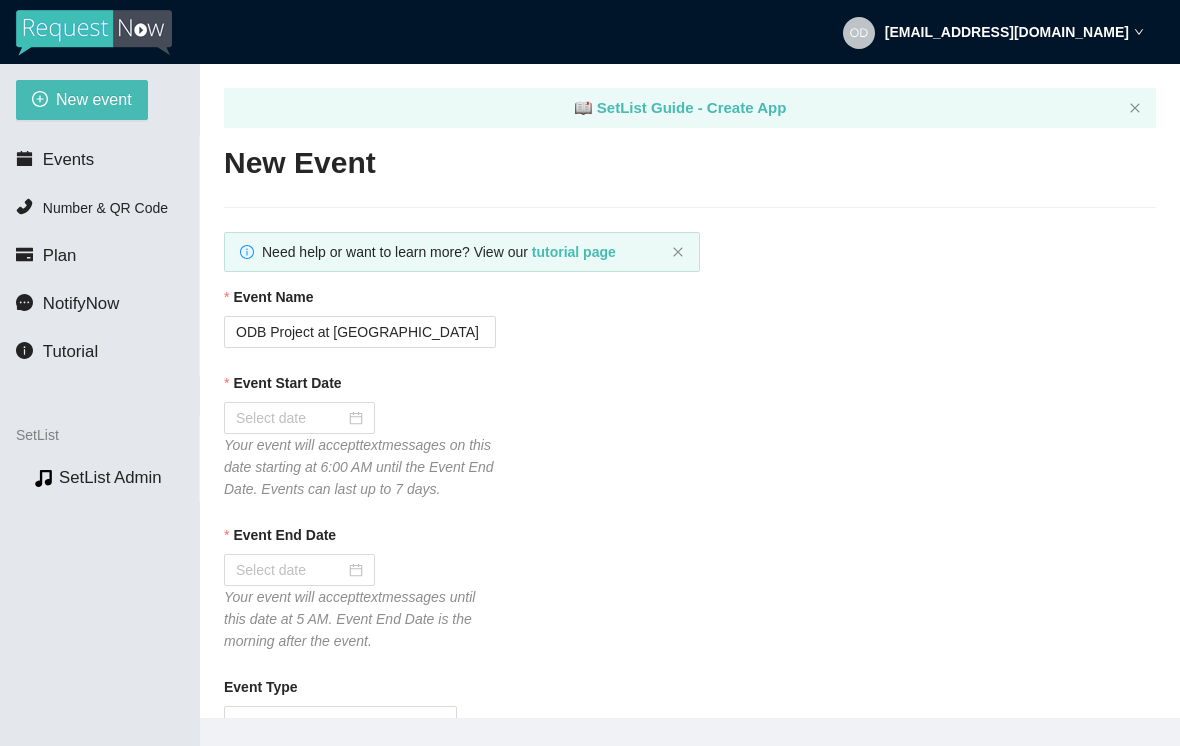 type on "https://virtualdj.com/ask/DJ_Spinz" 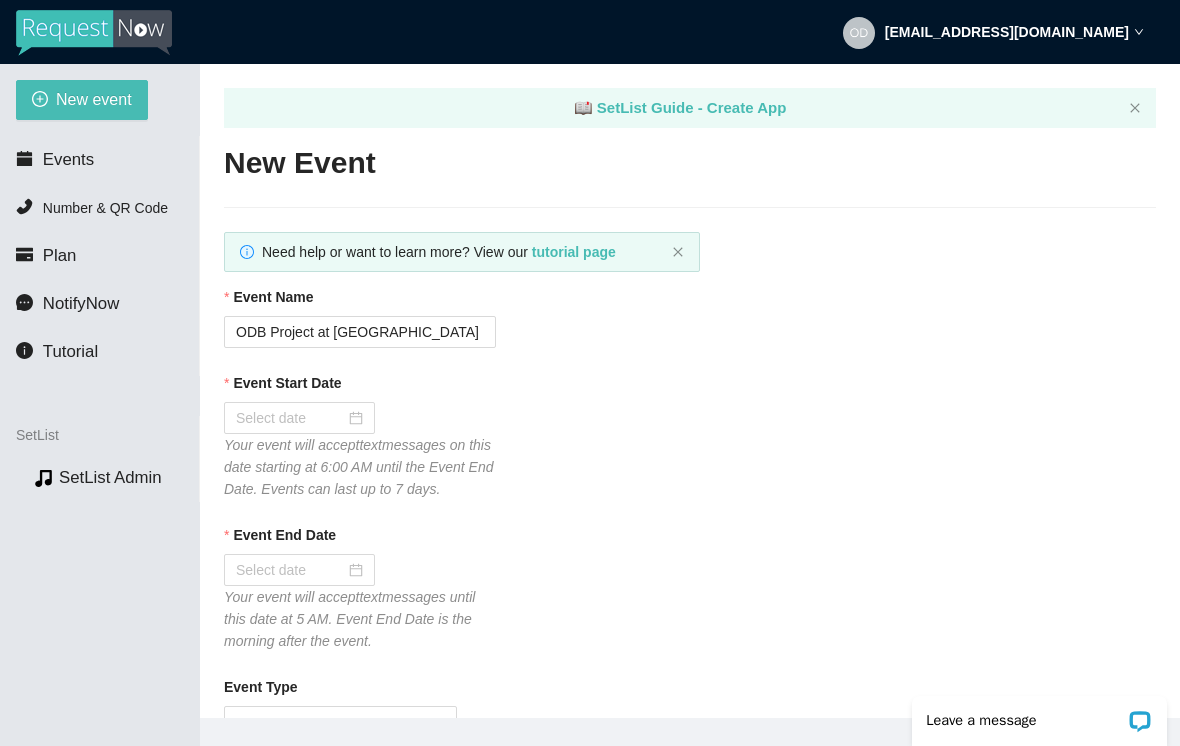 scroll, scrollTop: 0, scrollLeft: 0, axis: both 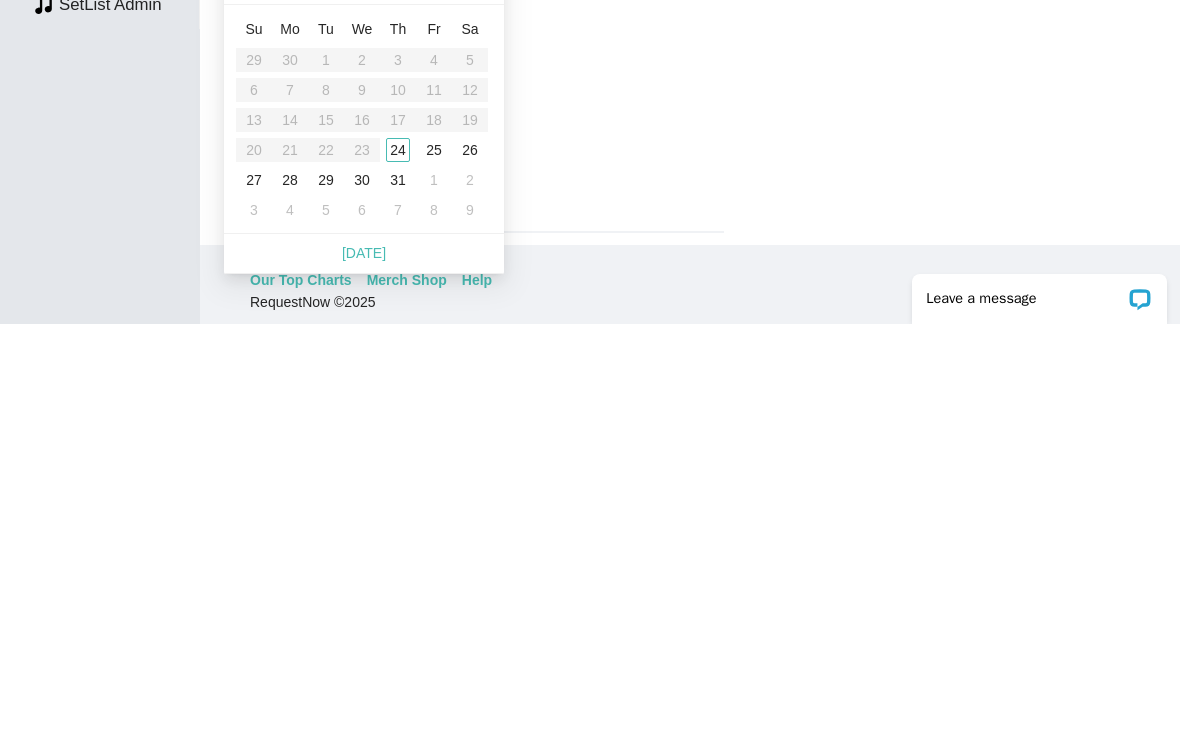 type on "07/24/2025" 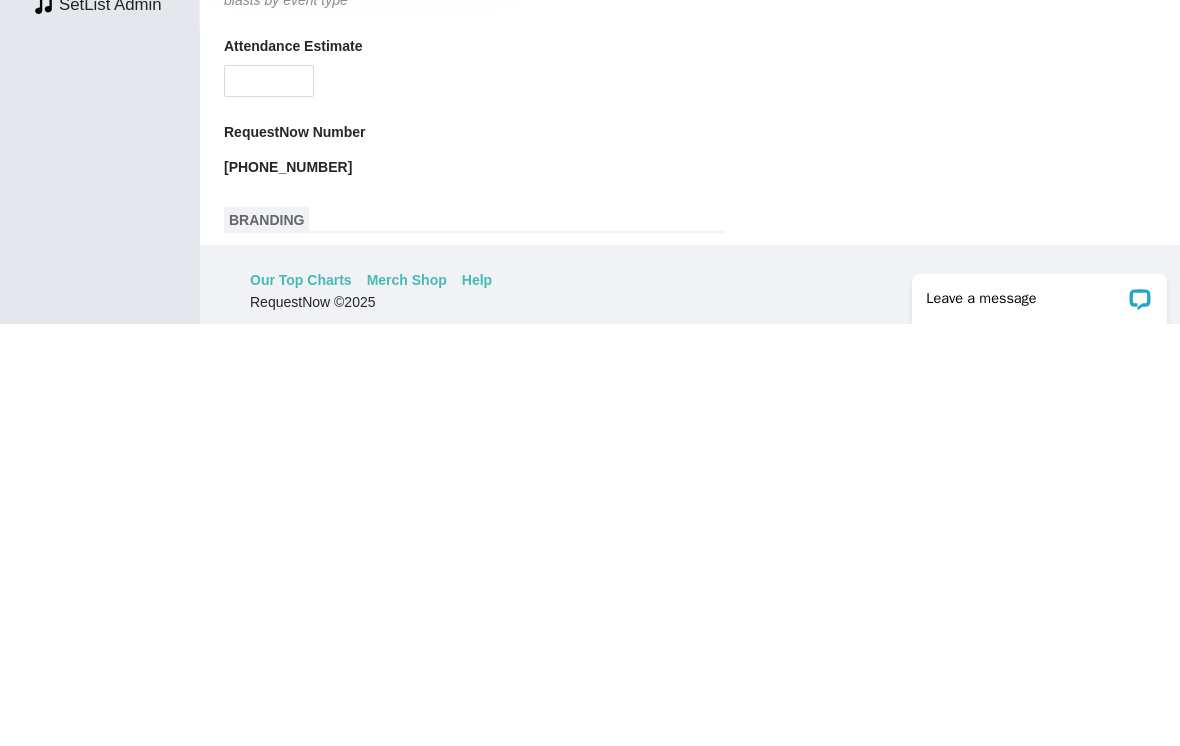 scroll, scrollTop: 0, scrollLeft: 0, axis: both 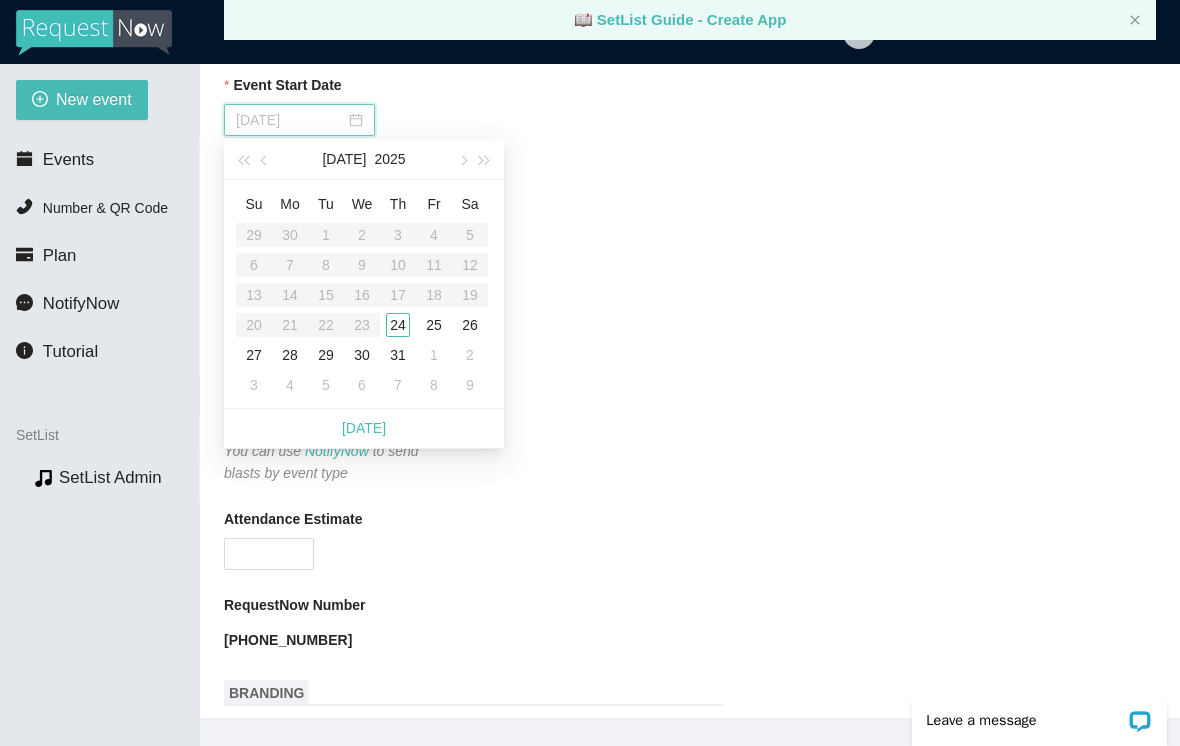 click on "RequestNow Number" at bounding box center [690, 609] 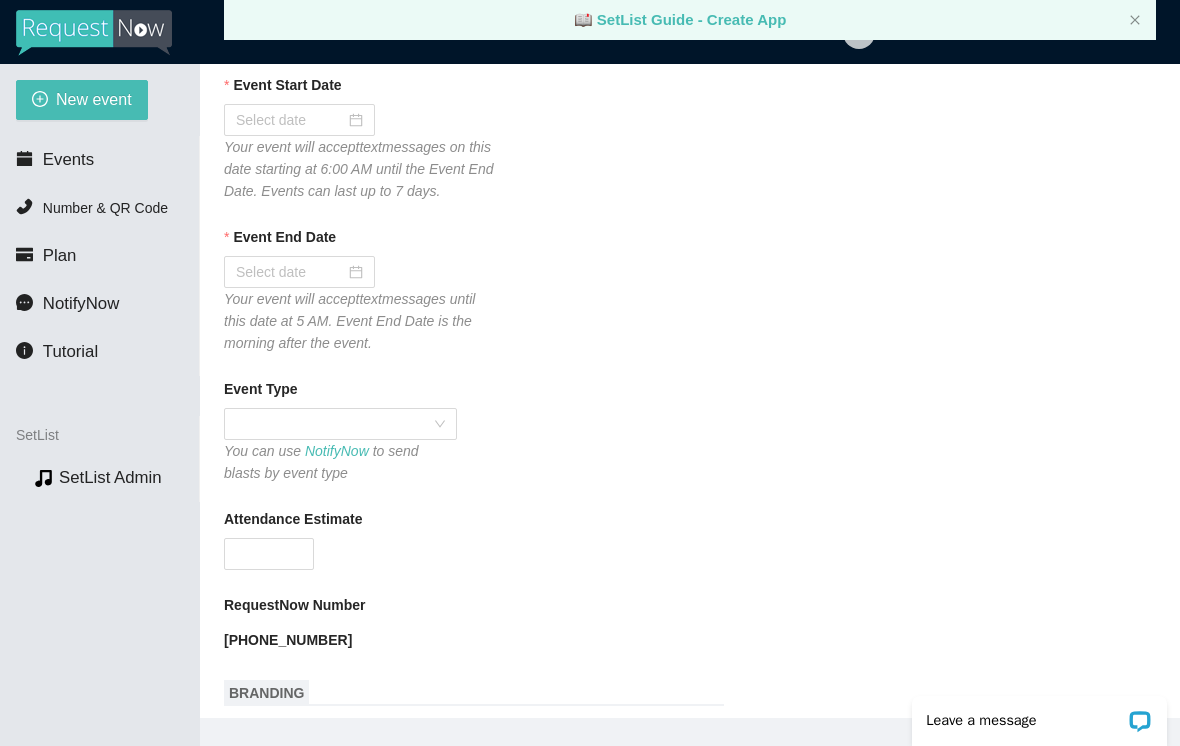 click at bounding box center [299, 120] 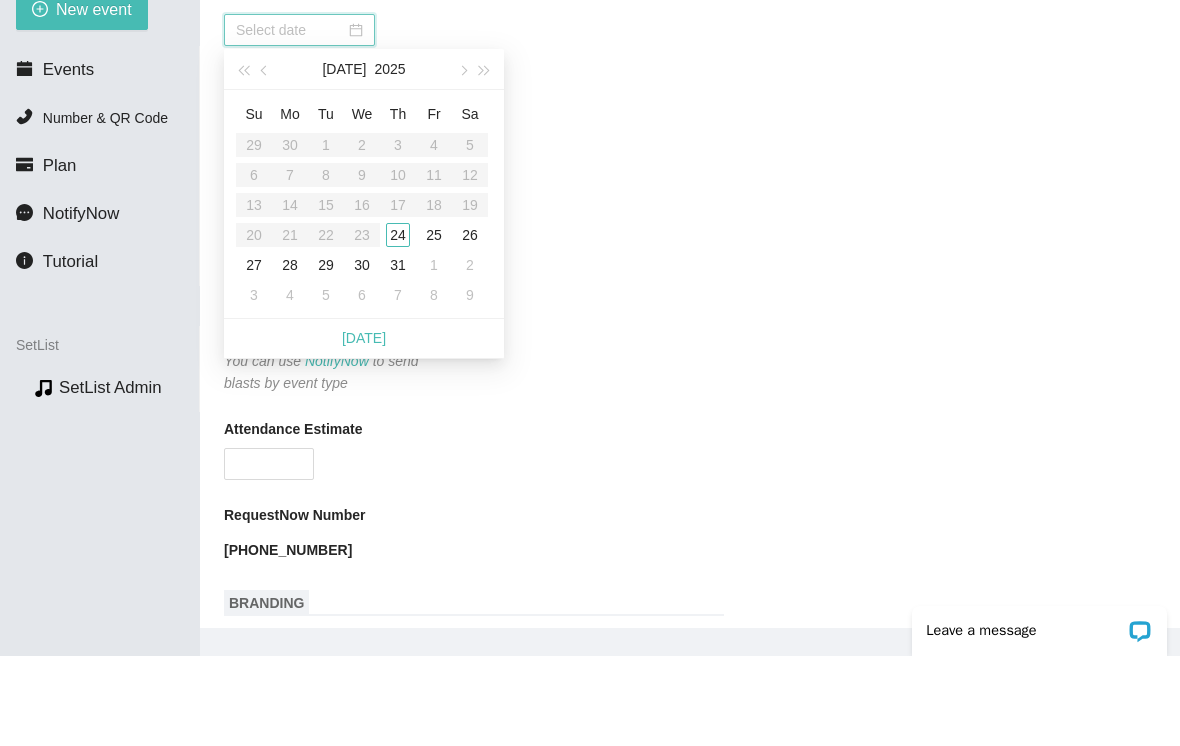 type on "07/24/2025" 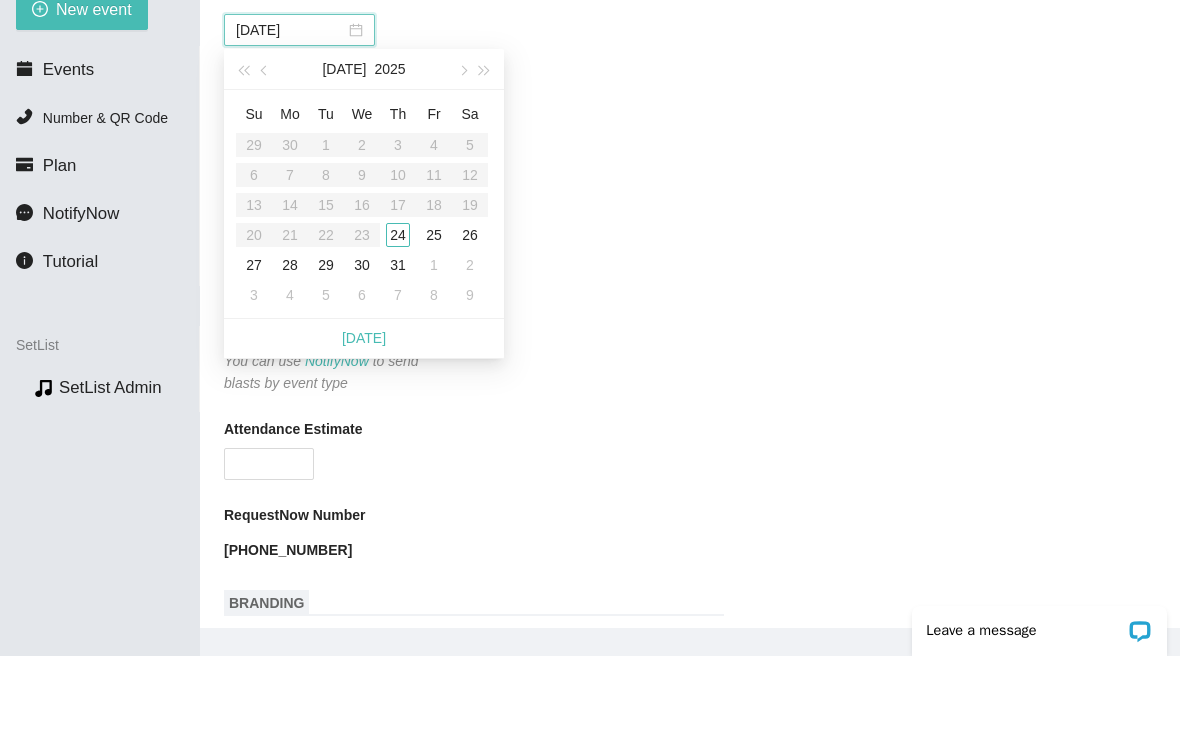 click on "24" at bounding box center (398, 325) 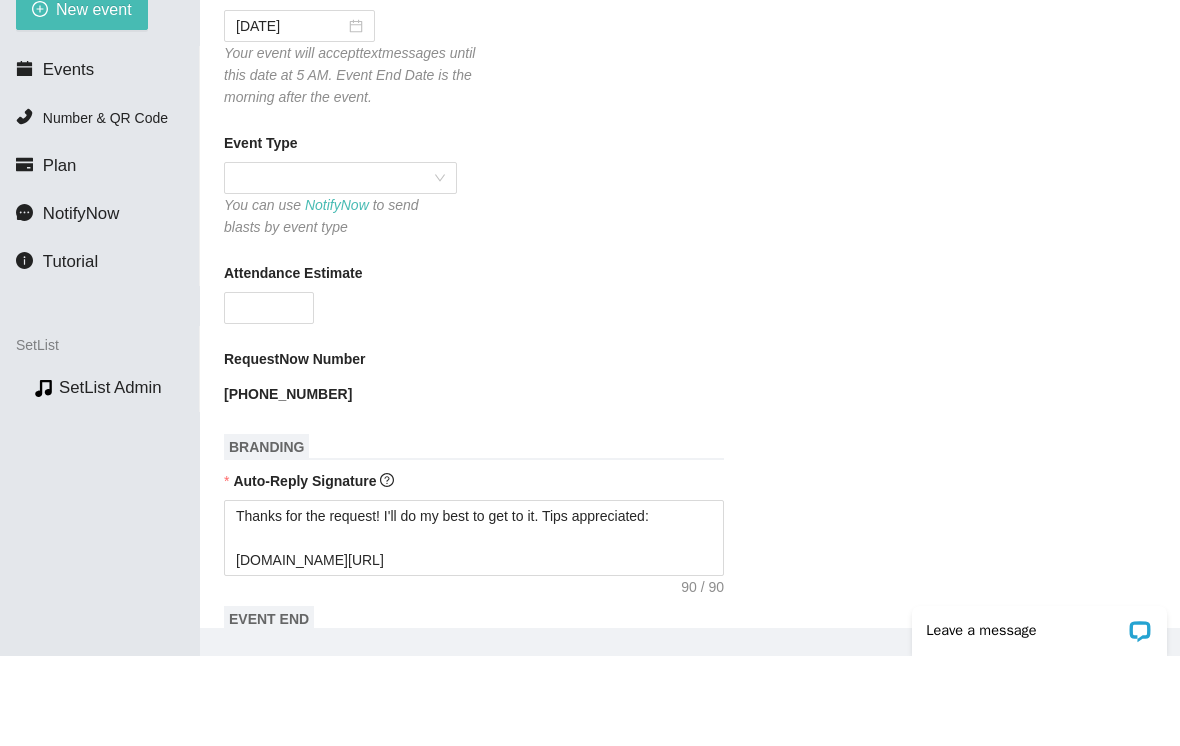scroll, scrollTop: 458, scrollLeft: 0, axis: vertical 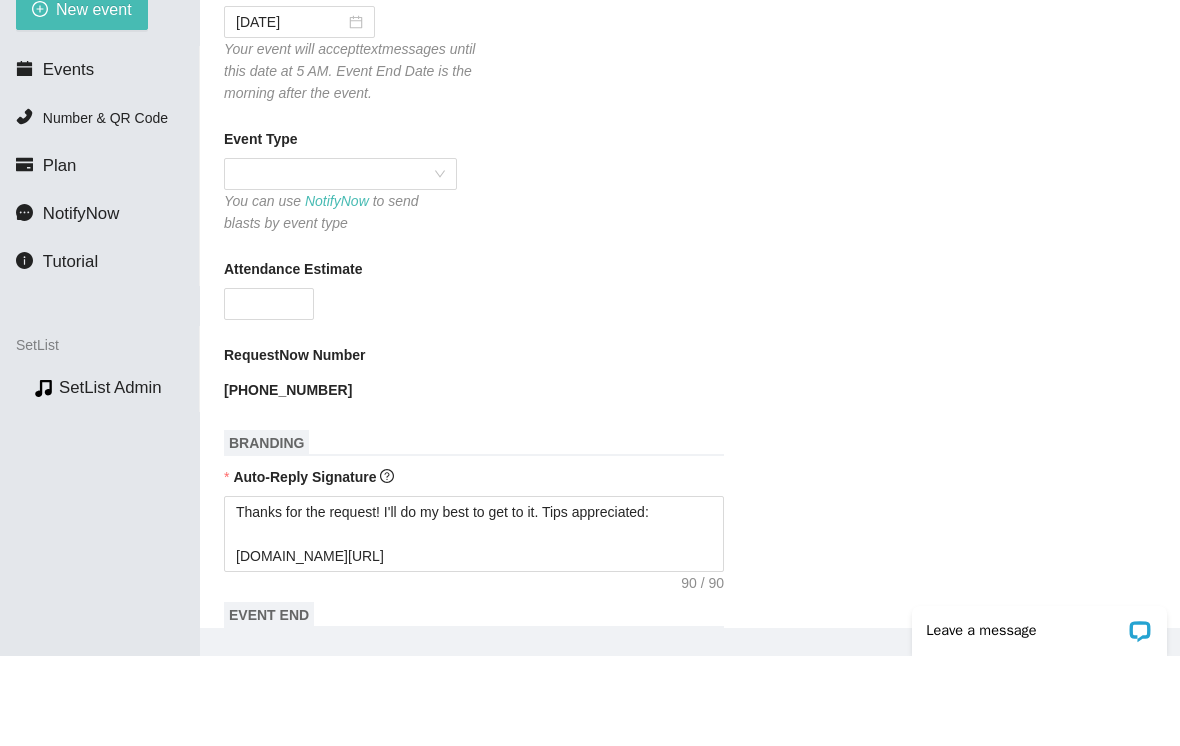 click at bounding box center (340, 264) 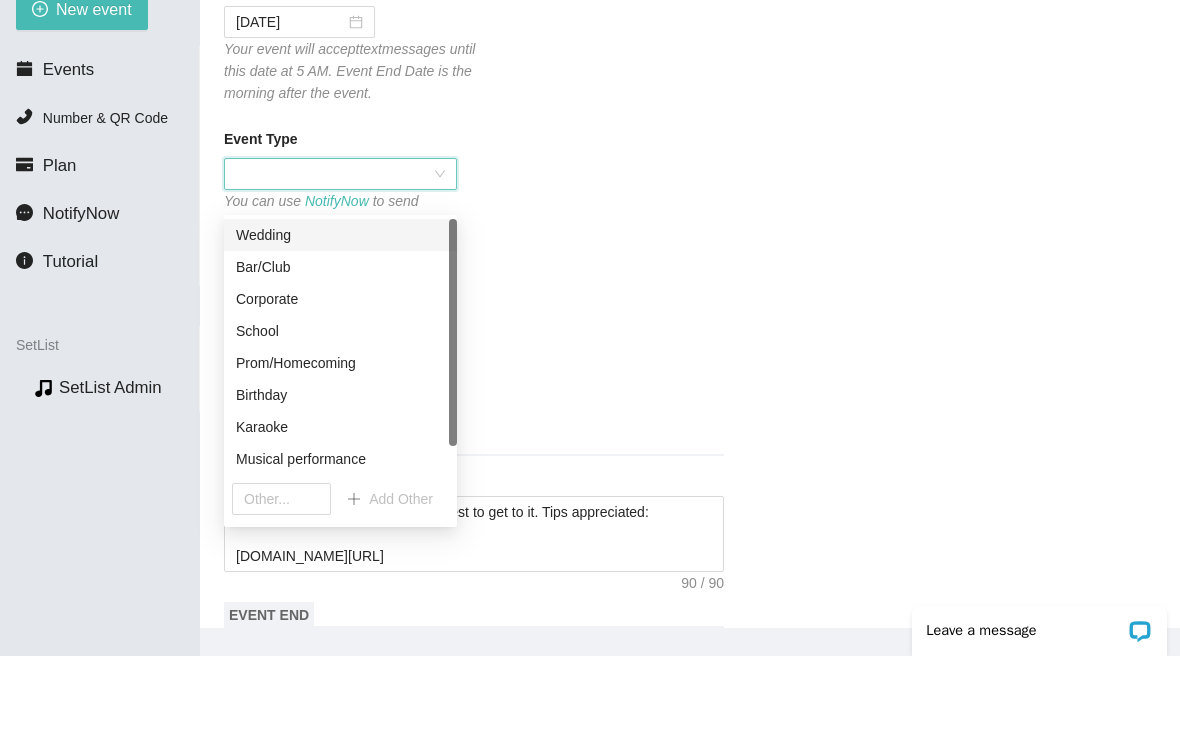 scroll, scrollTop: 64, scrollLeft: 0, axis: vertical 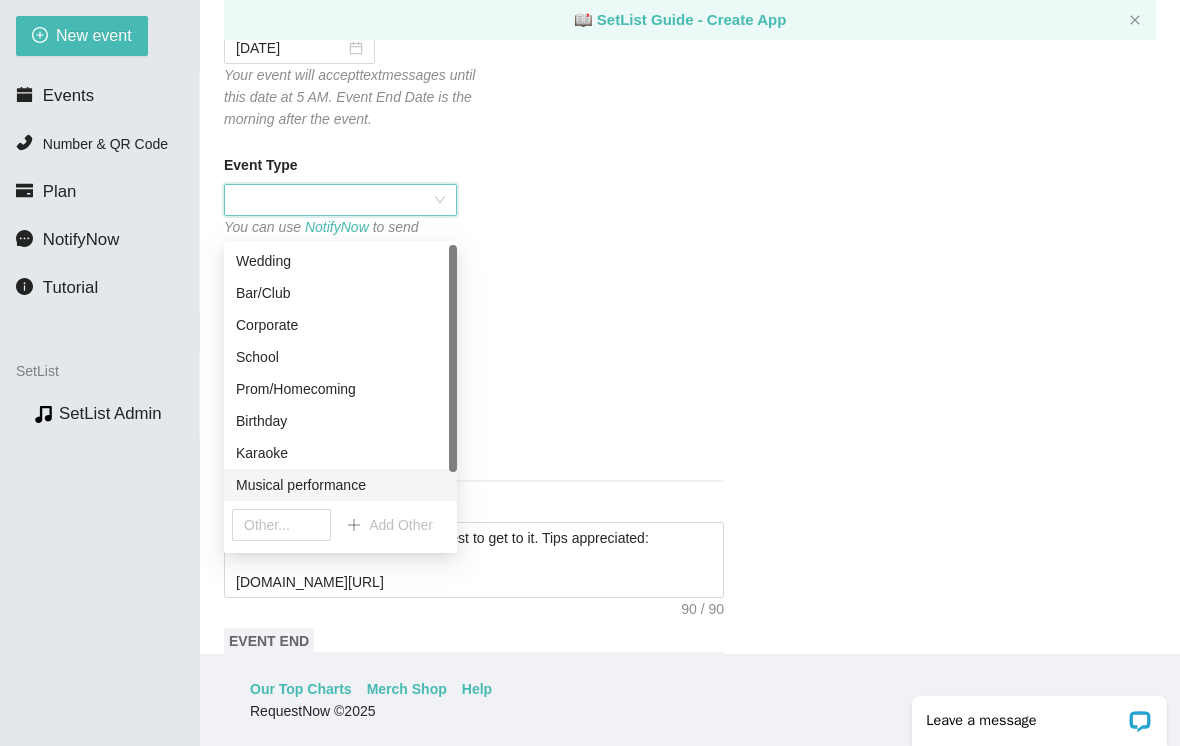 click on "Musical performance" at bounding box center [340, 485] 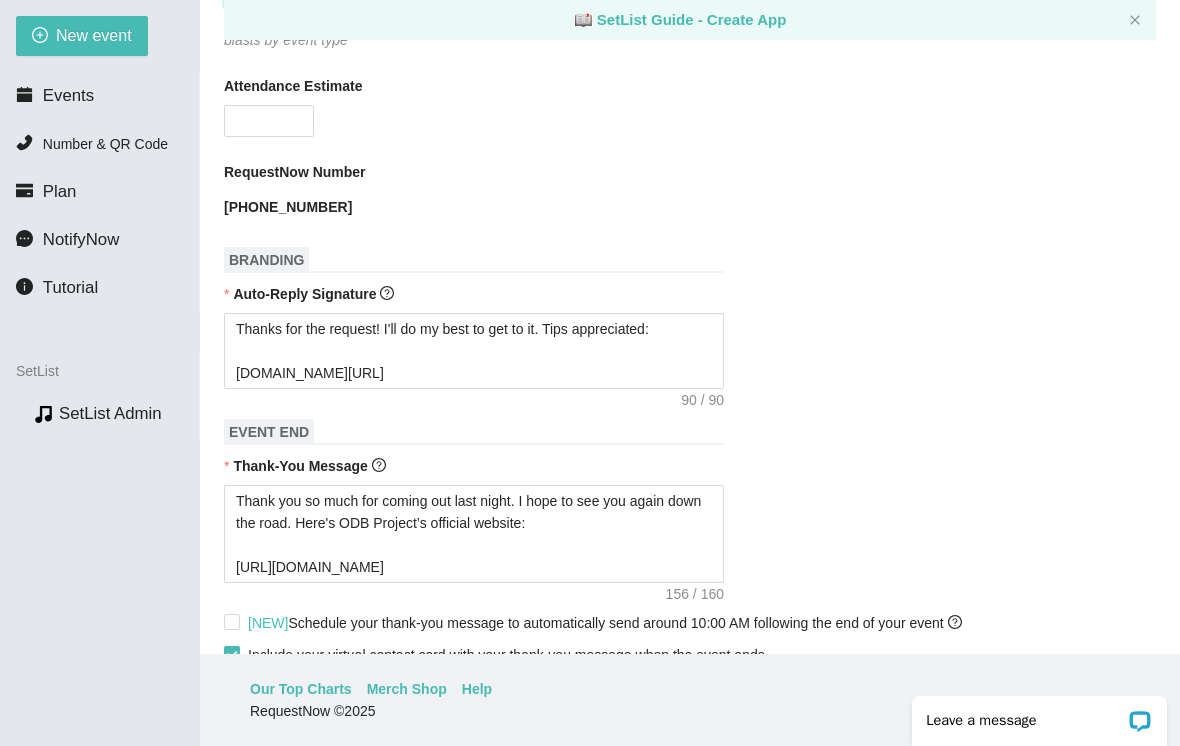 scroll, scrollTop: 677, scrollLeft: 0, axis: vertical 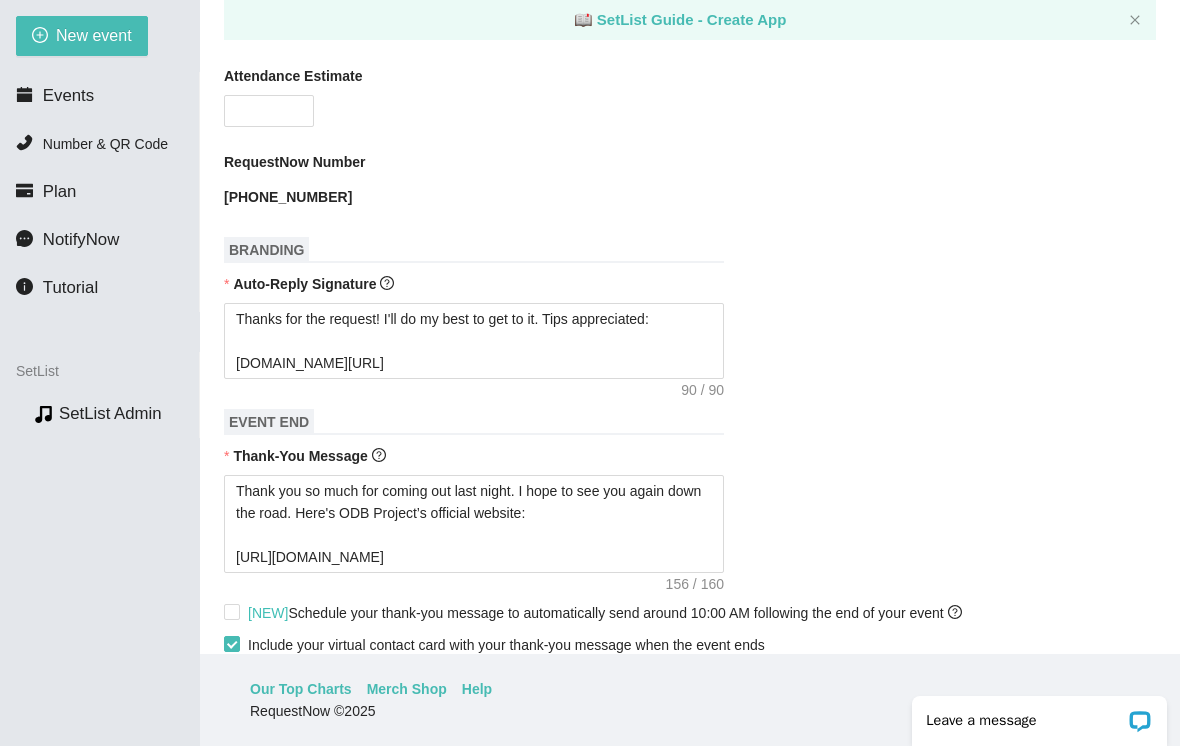 click on "Attendance Estimate" at bounding box center [269, 111] 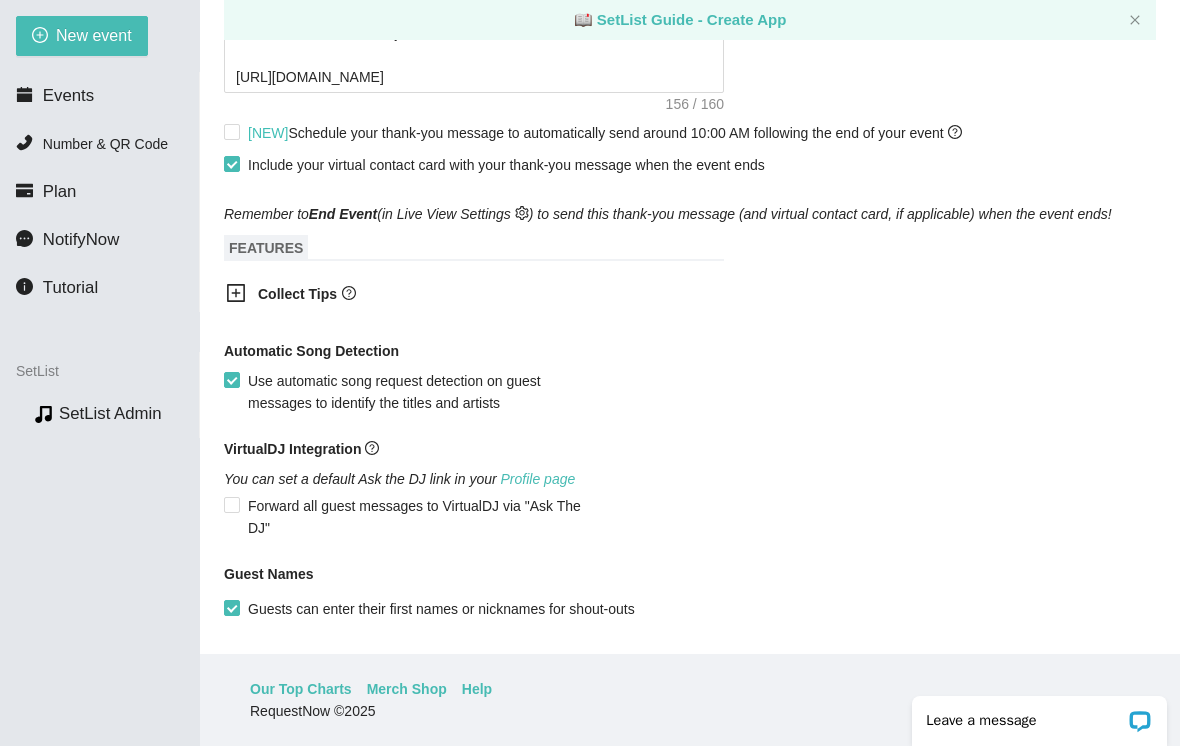 scroll, scrollTop: 1156, scrollLeft: 0, axis: vertical 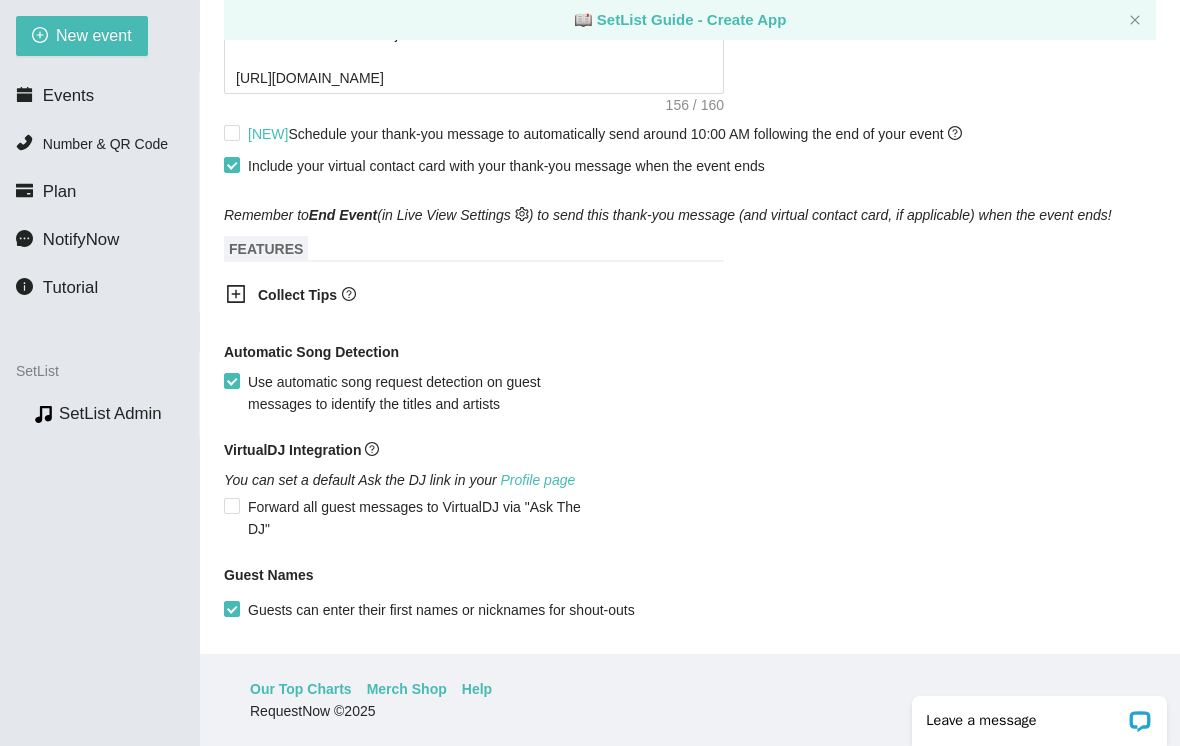 type on "50" 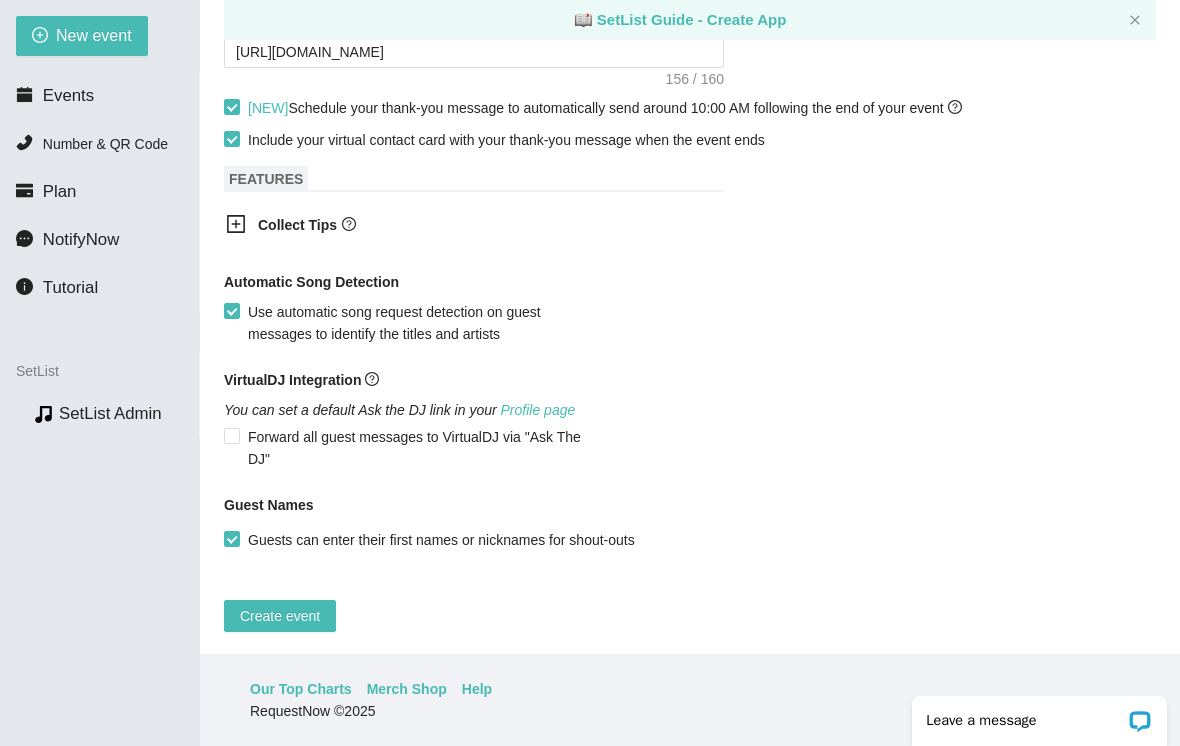 scroll, scrollTop: 1180, scrollLeft: 0, axis: vertical 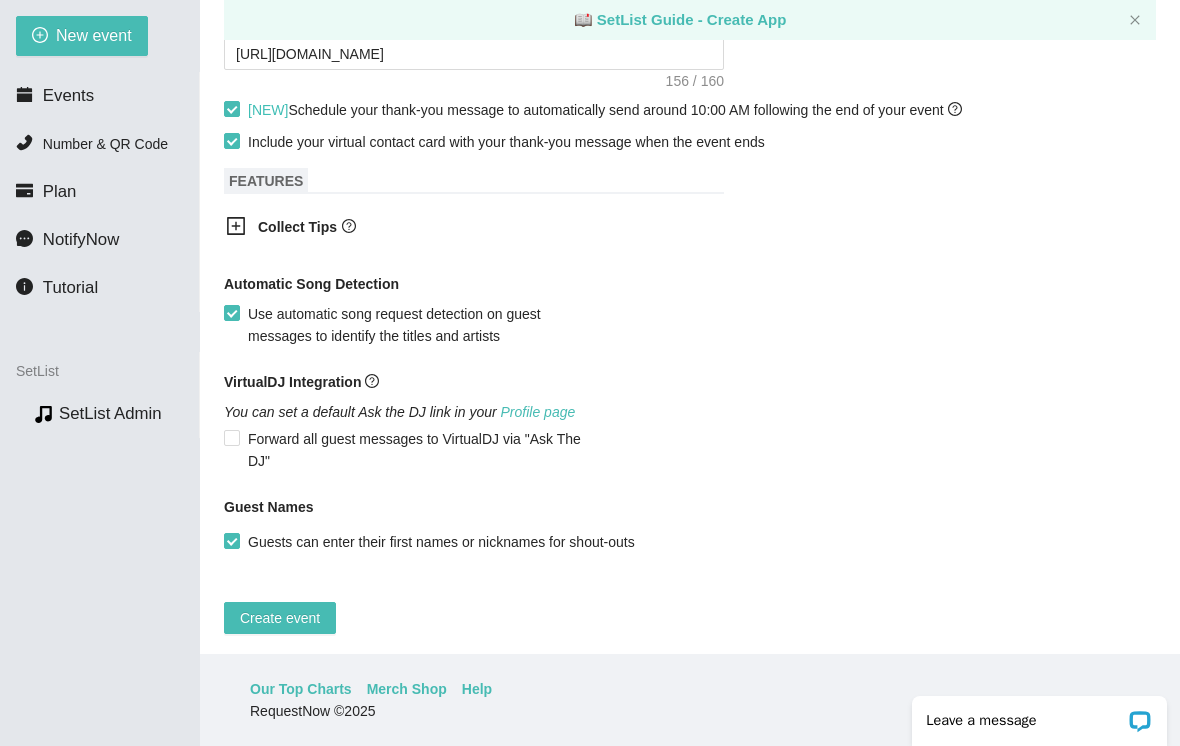 click on "Collect Tips" at bounding box center (476, 227) 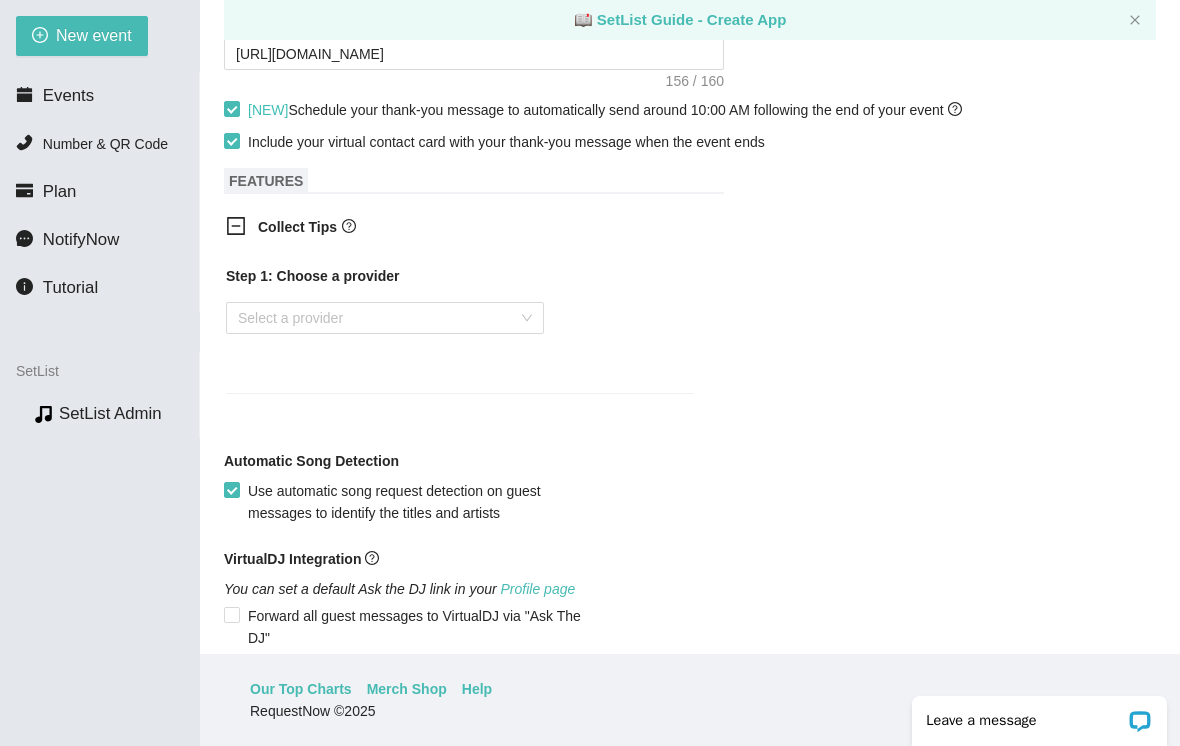 click at bounding box center (378, 318) 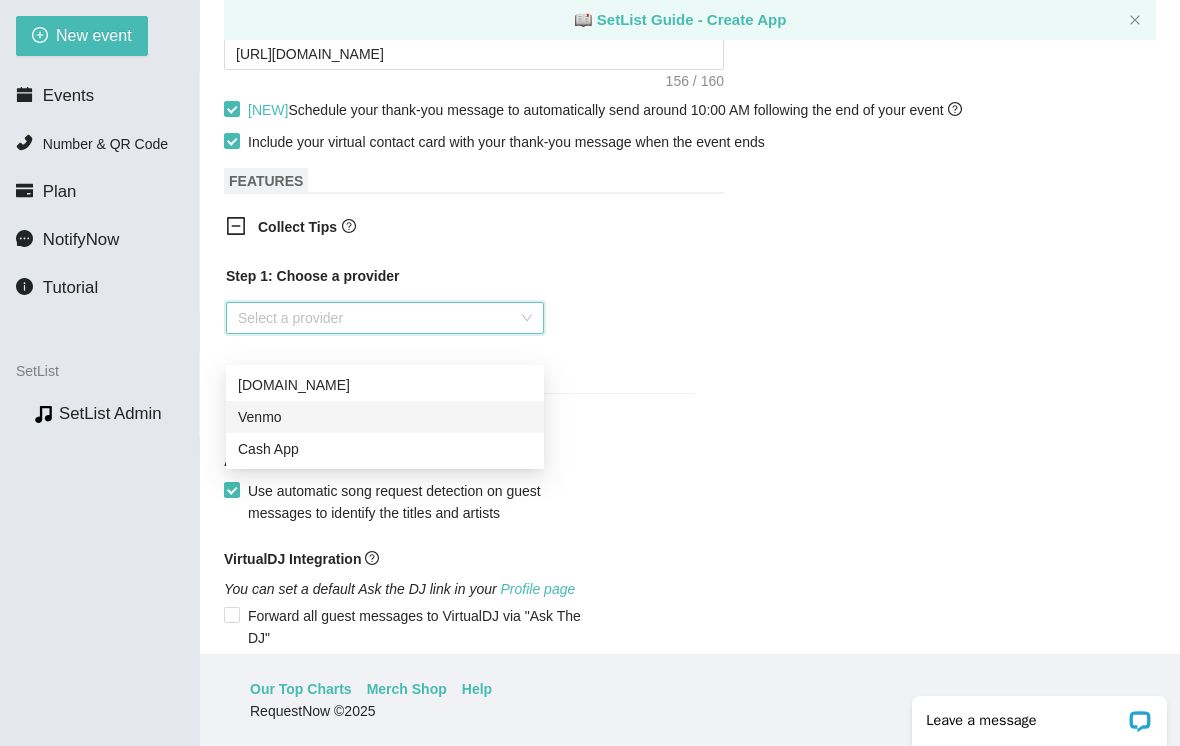click on "Venmo" at bounding box center [385, 417] 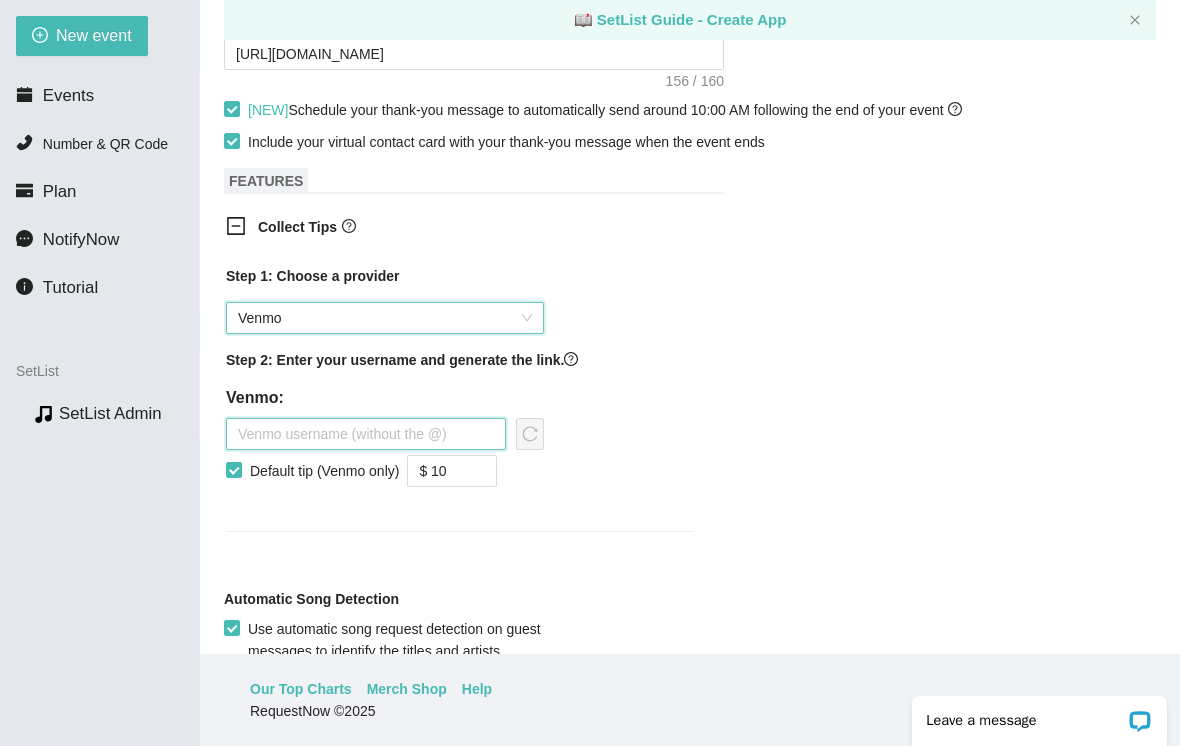 click at bounding box center (366, 434) 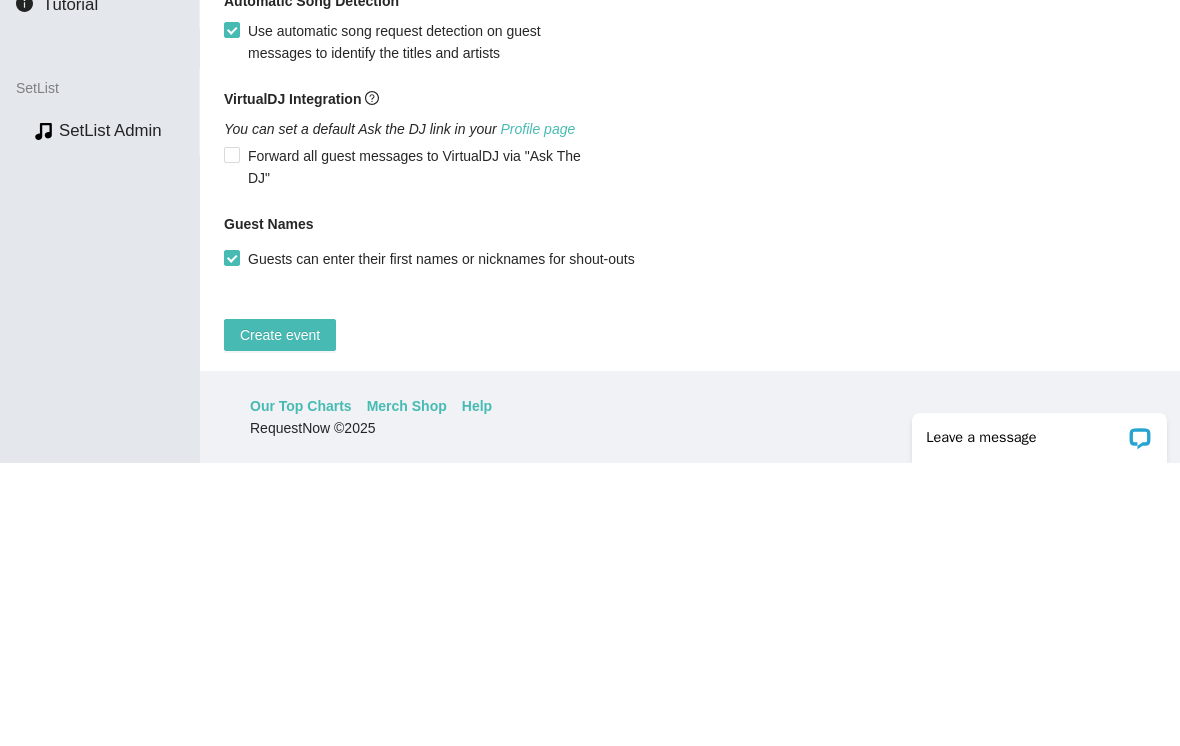 scroll, scrollTop: 1495, scrollLeft: 0, axis: vertical 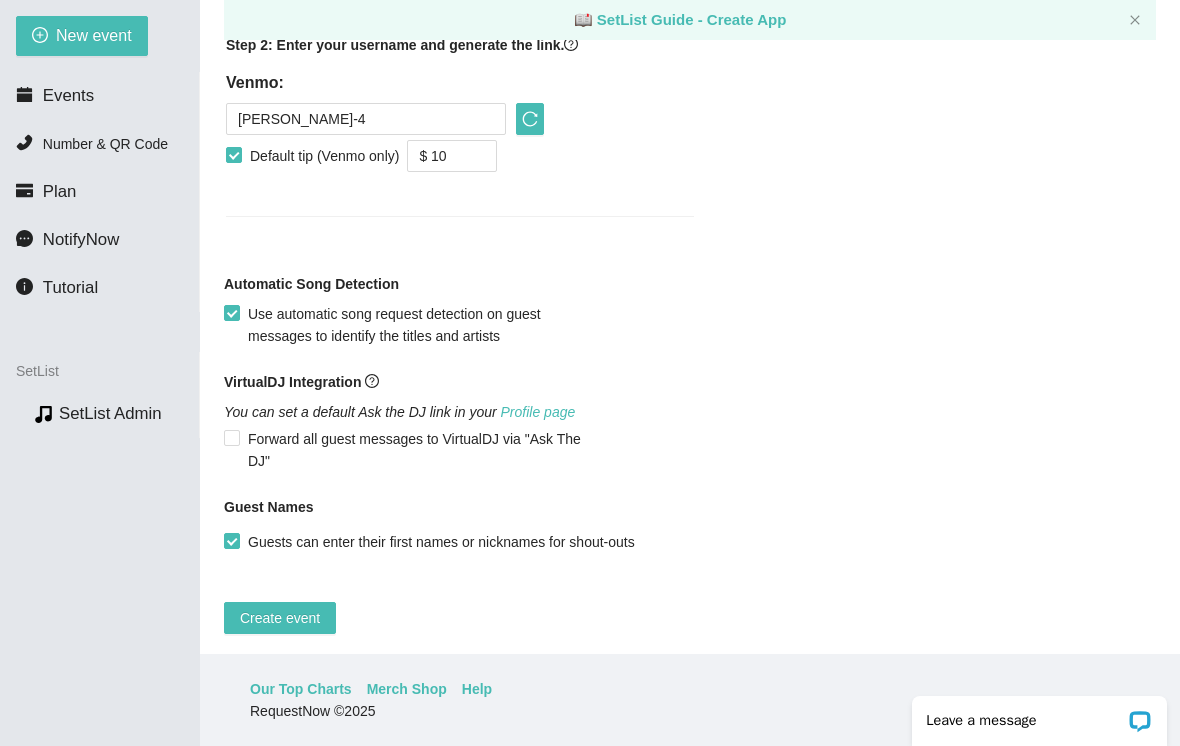 click on "Create event" at bounding box center [280, 618] 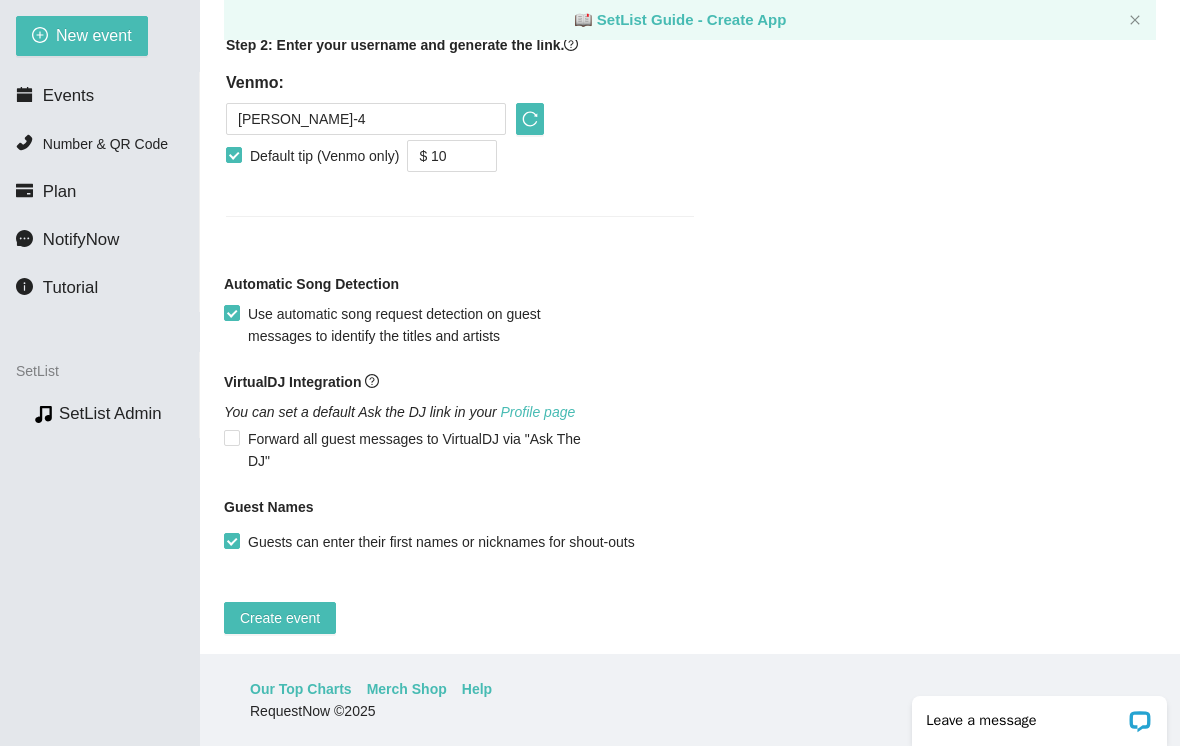 type on "Thanks for the request! I'll do my best to get to it. Tips appreciated:
songtip.me/odb" 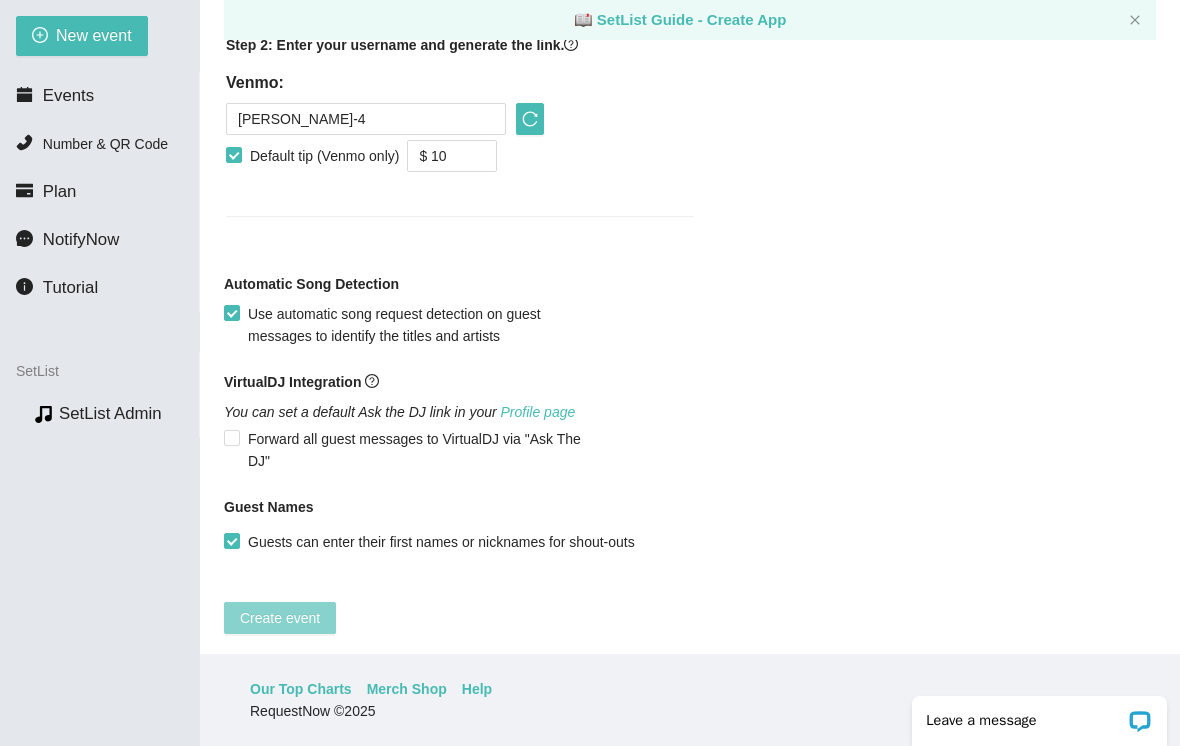 type on "Thanks for the request! I'll do my best to get to it. Tips appreciated:
songtip.me/odb" 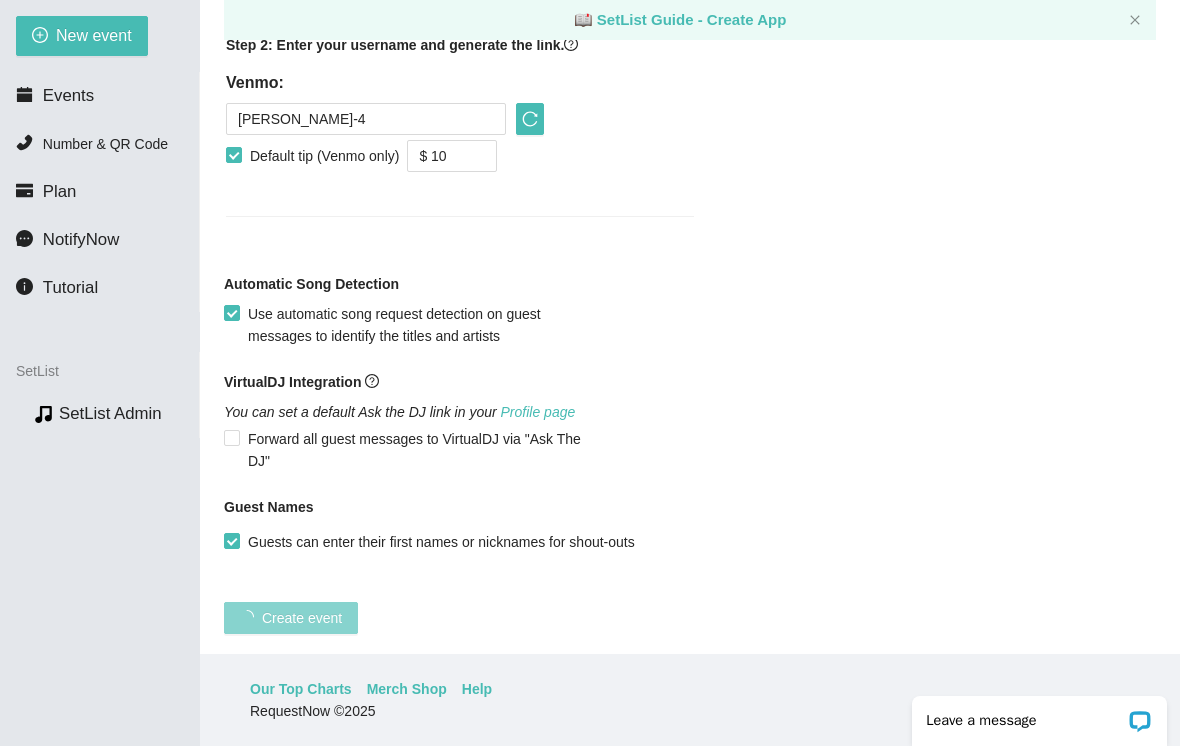 scroll, scrollTop: 146, scrollLeft: 0, axis: vertical 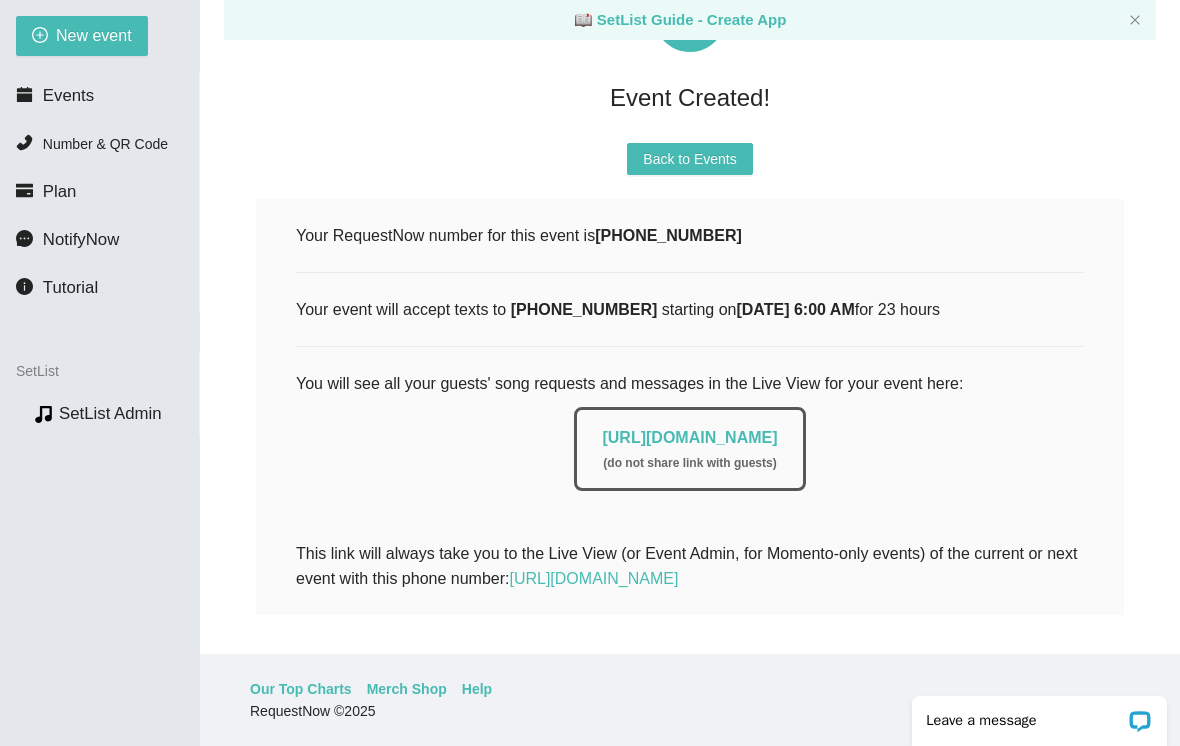 click on "Back to Events" at bounding box center (689, 159) 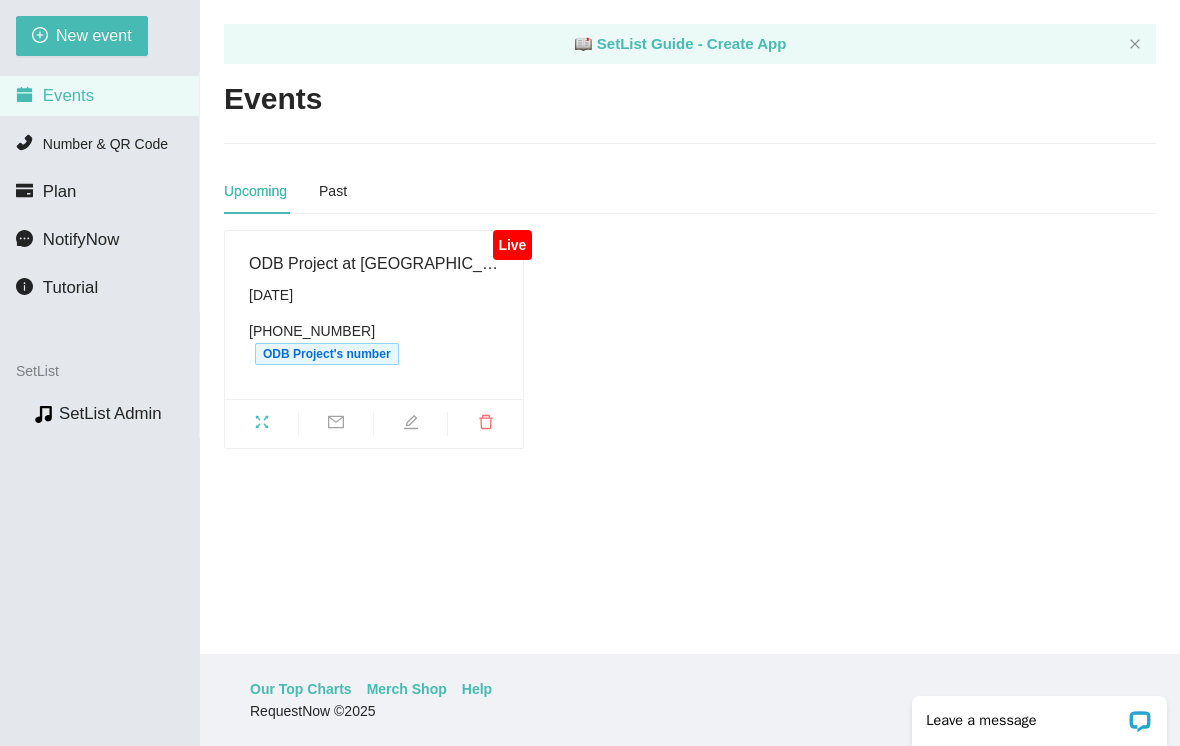 scroll, scrollTop: 0, scrollLeft: 0, axis: both 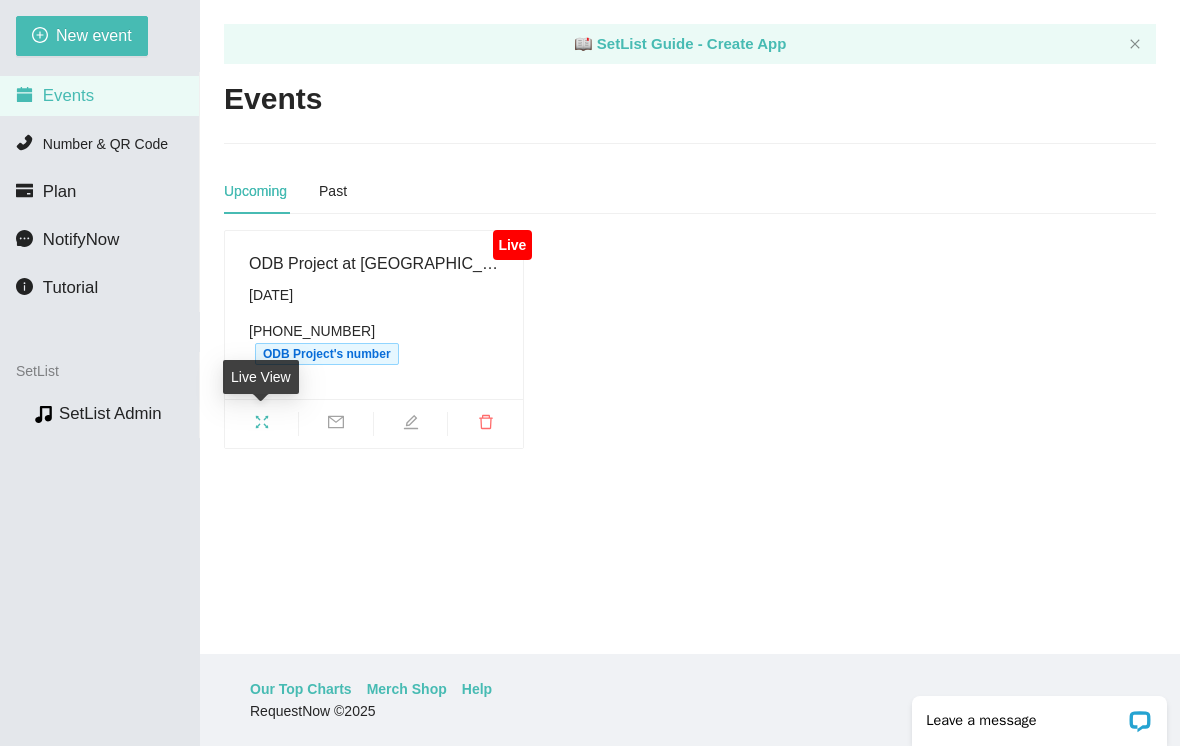 click 